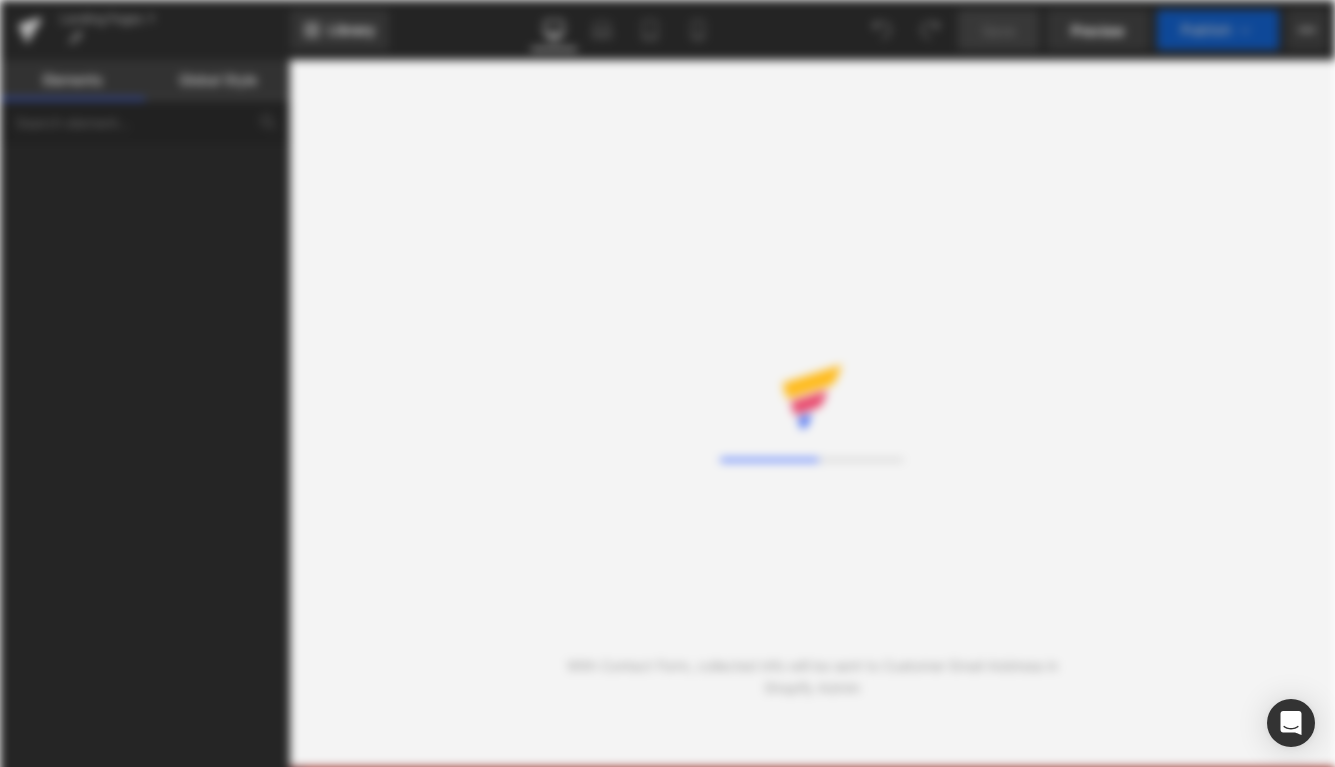 scroll, scrollTop: 0, scrollLeft: 0, axis: both 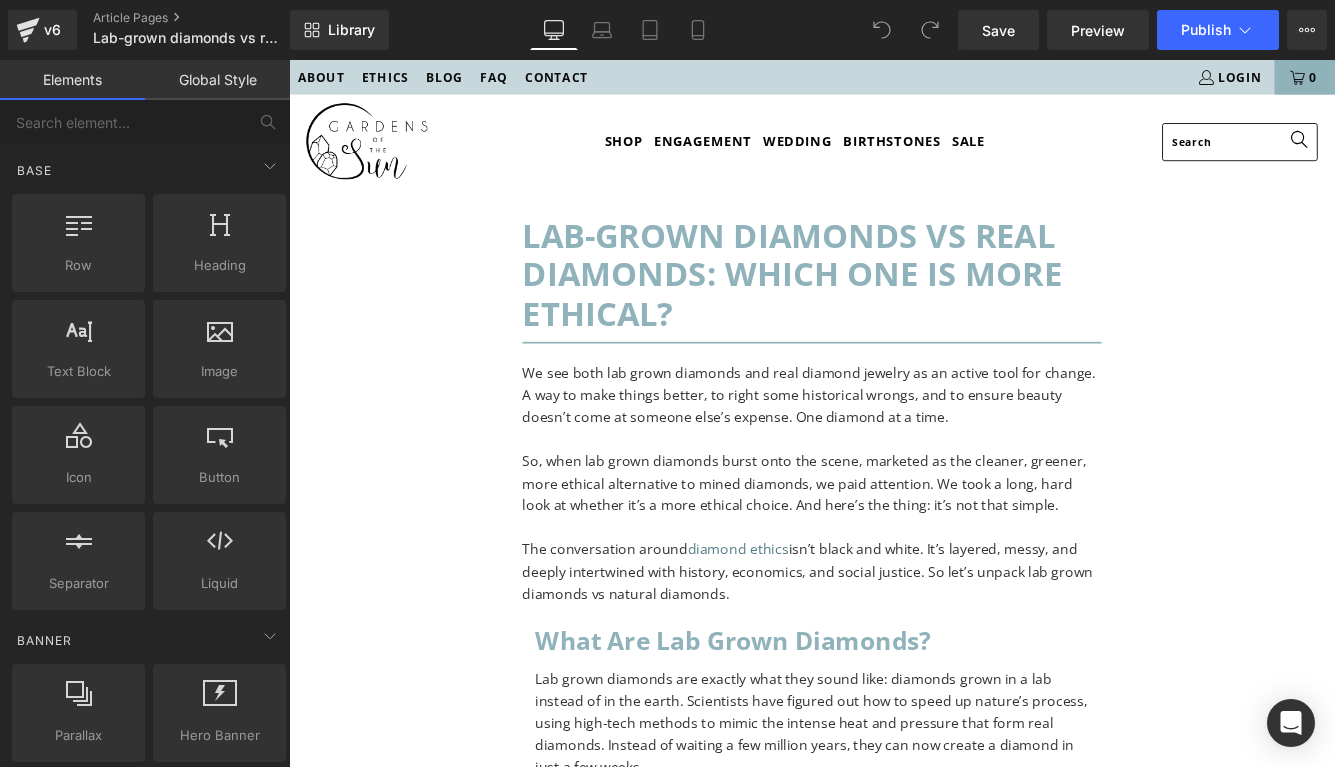 click on "Lab-grown diamonds vs real diamonds: which one is more ethical? Heading         Separator         We see both lab grown diamonds and real diamond jewelry as an active tool for change. A way to make things better, to right some historical wrongs, and to ensure beauty doesn’t come at someone else’s expense. One diamond at a time. So, when lab grown diamonds burst onto the scene, marketed as the cleaner, greener, more ethical alternative to mined diamonds, we paid attention. We took a long, hard look at whether it’s a more ethical choice. And here’s the thing: it’s not that simple. The conversation around  diamond ethics  isn’t black and white. It’s layered, messy, and deeply intertwined with history, economics, and social justice. So let’s unpack lab grown diamonds vs natural diamonds. Text Block         What are lab grown diamonds? Heading         Text Block         The rise of the lab-grown diamond Heading         Text Block         Who actually benefits from diamond mining? Heading" at bounding box center (894, 2872) 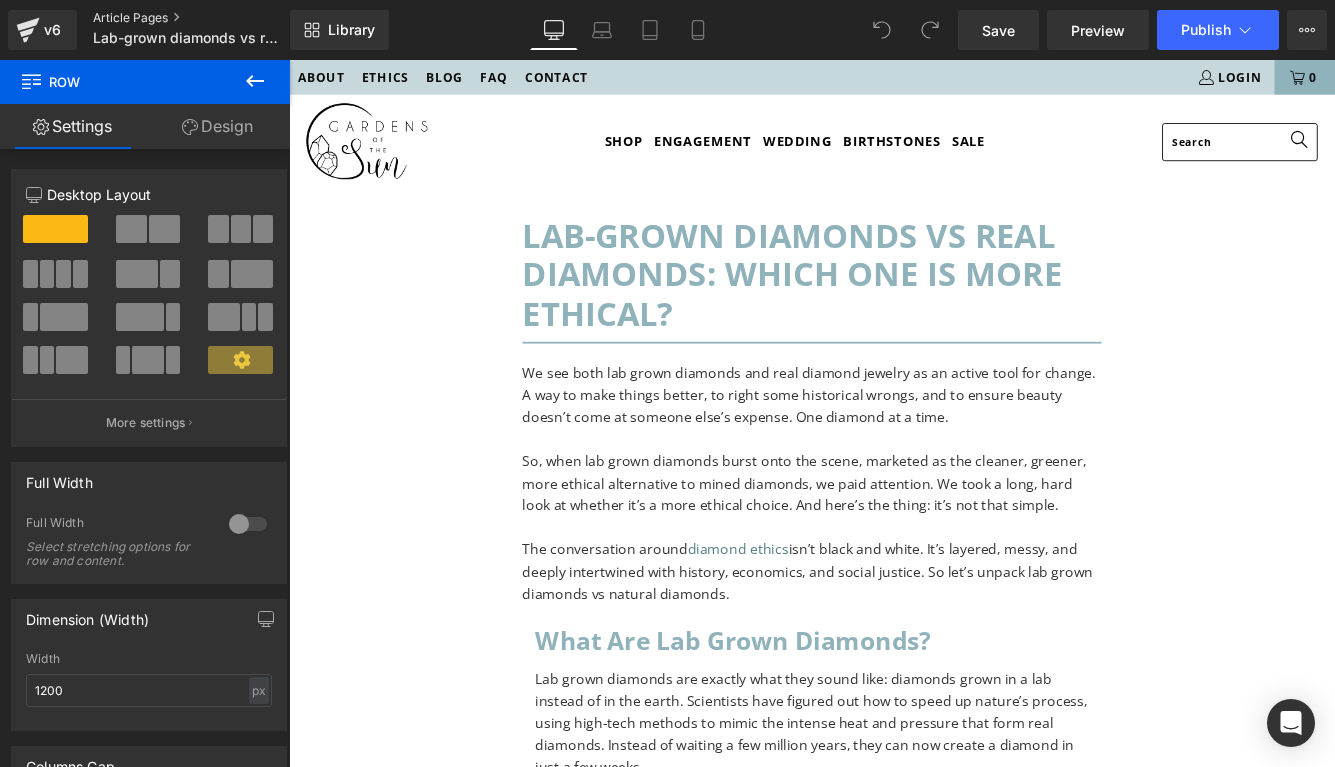 click on "Article Pages" at bounding box center [208, 18] 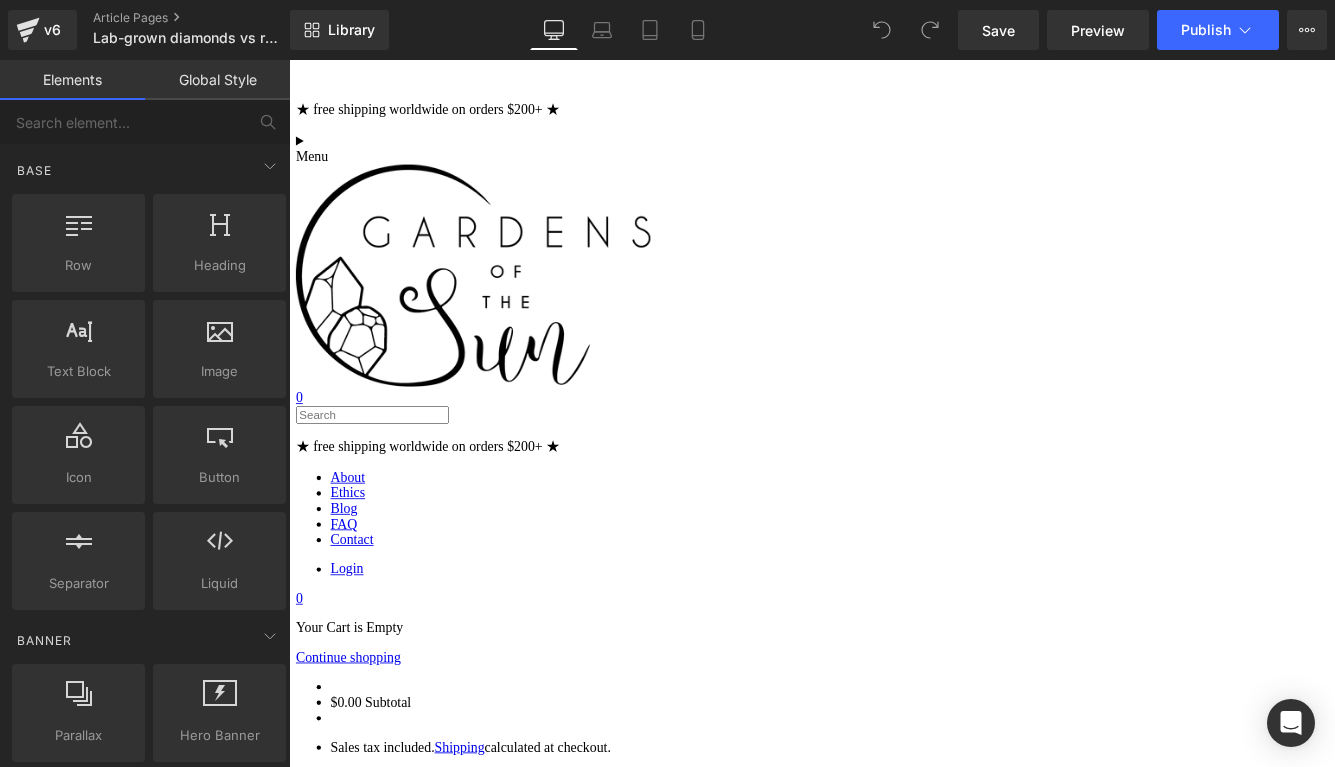 scroll, scrollTop: 0, scrollLeft: 0, axis: both 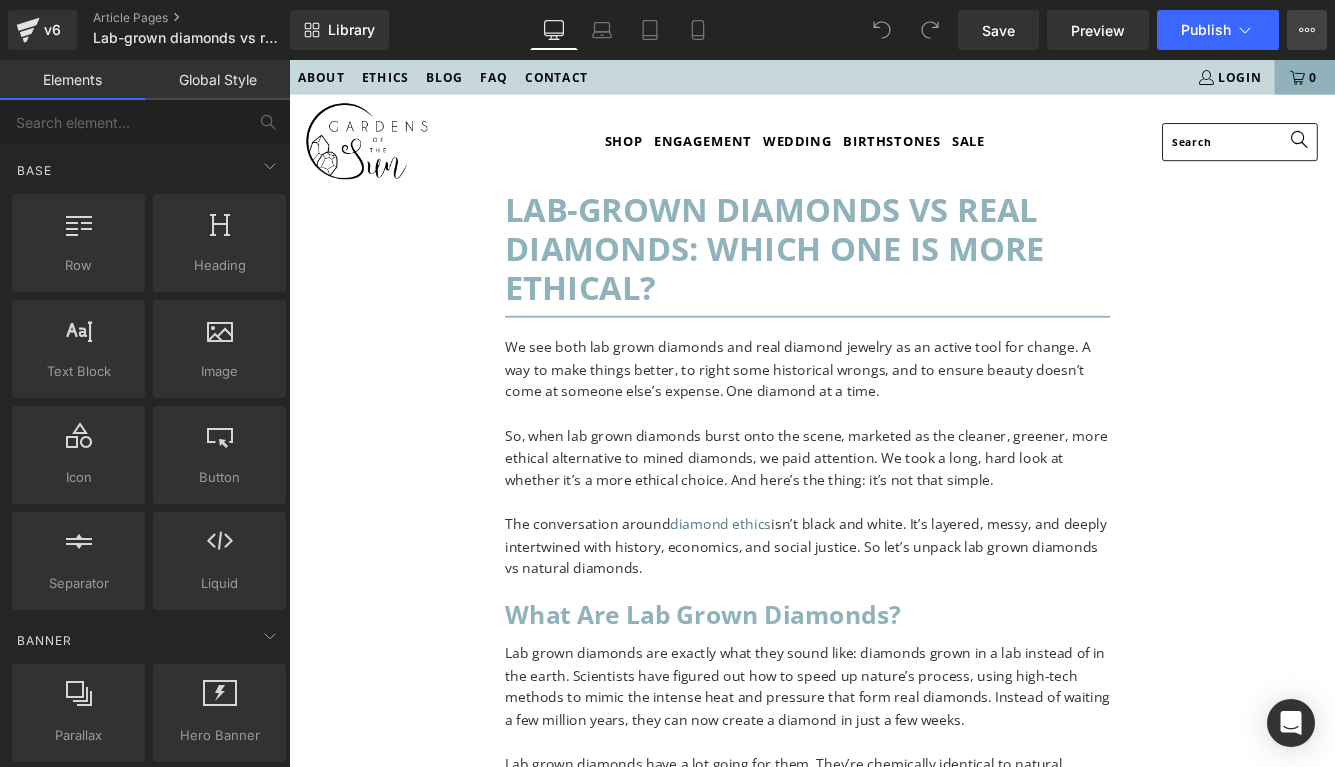 click 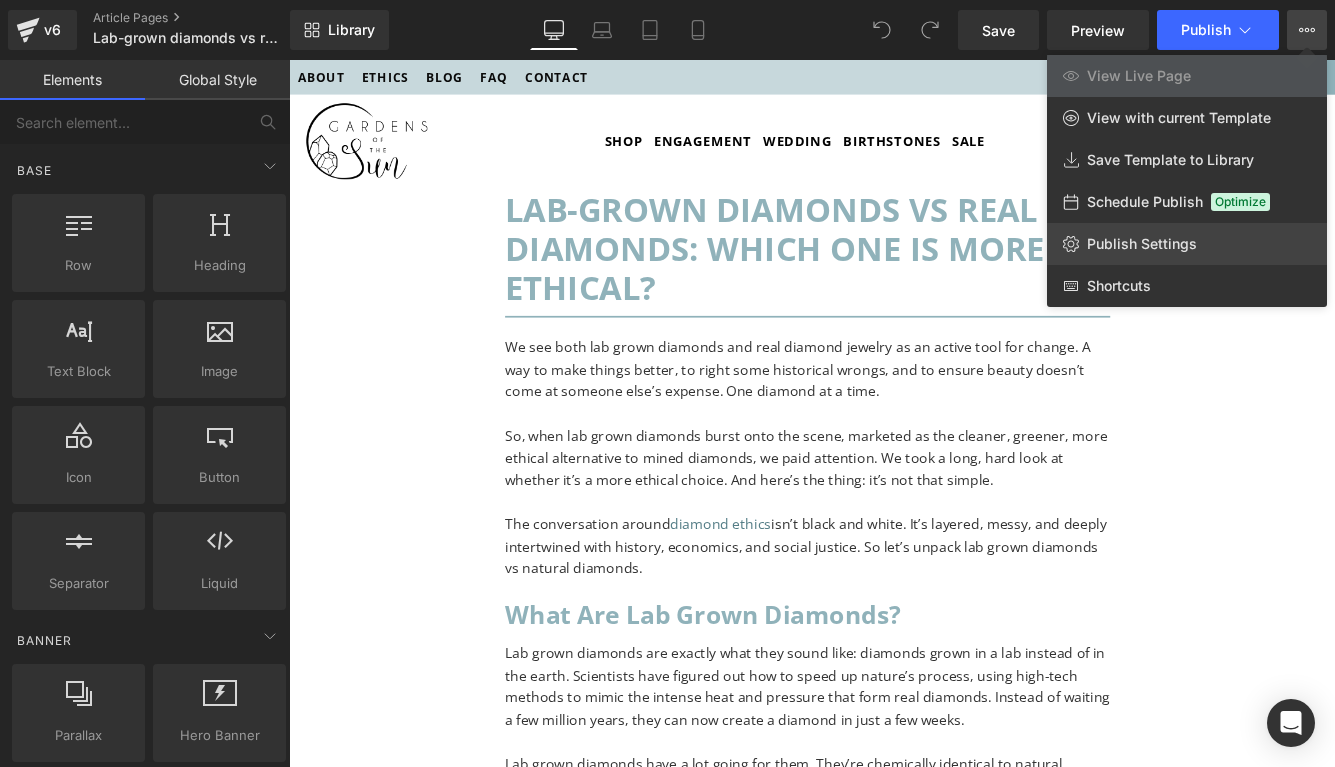 click on "Publish Settings" at bounding box center (1142, 244) 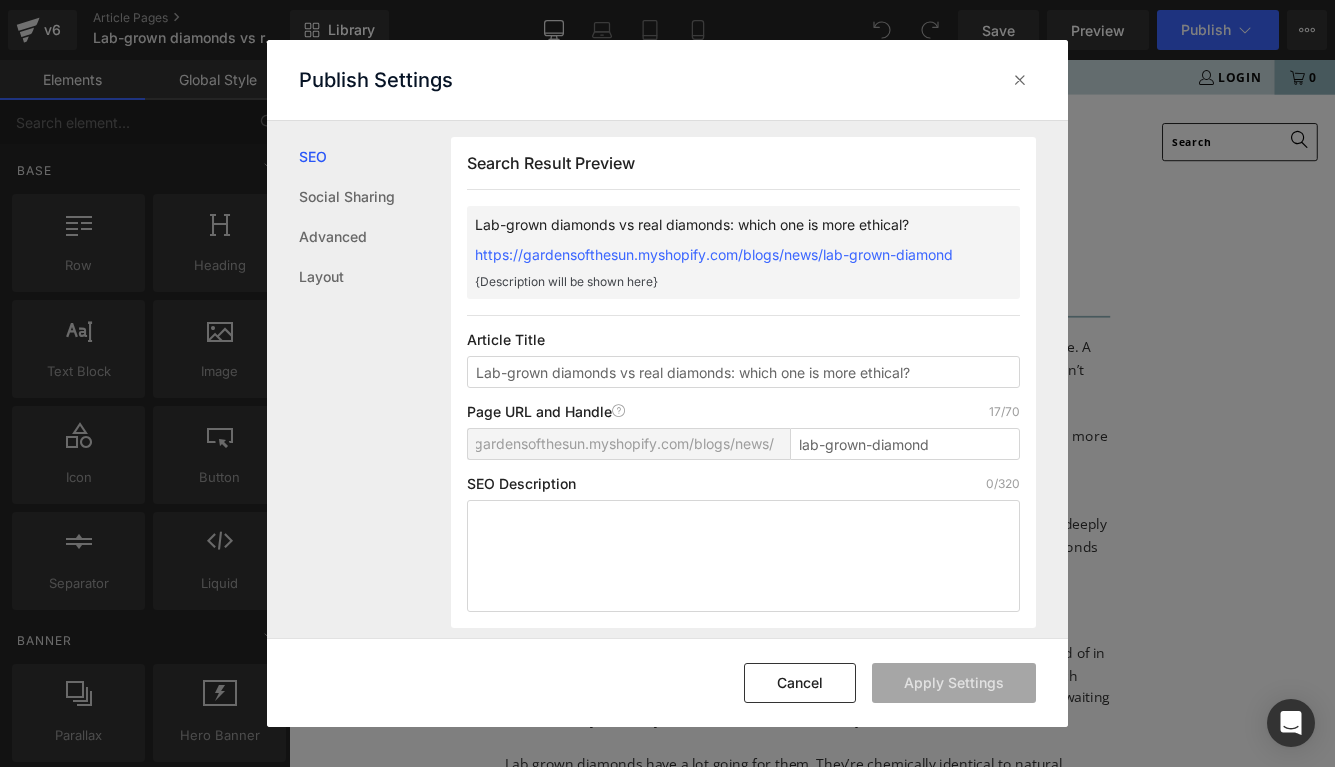 scroll, scrollTop: 1, scrollLeft: 0, axis: vertical 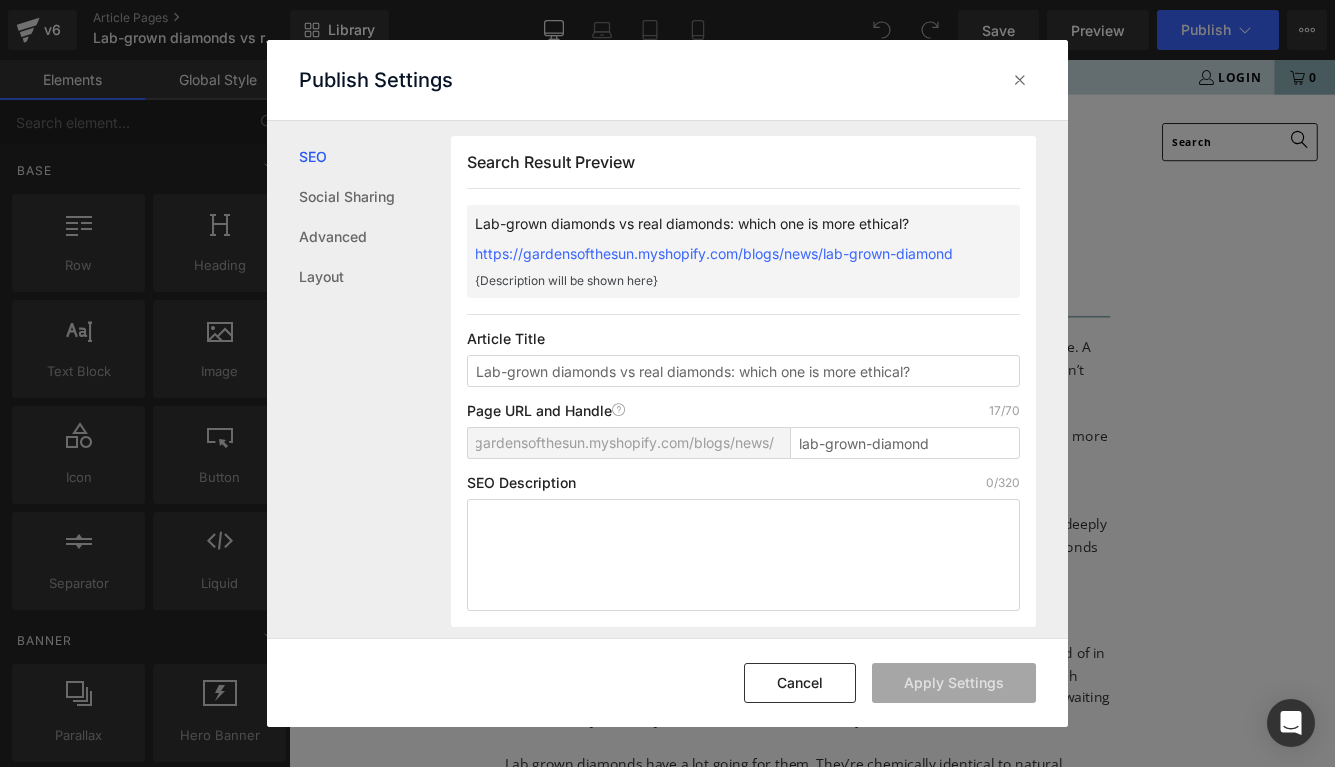 drag, startPoint x: 932, startPoint y: 366, endPoint x: 386, endPoint y: 358, distance: 546.0586 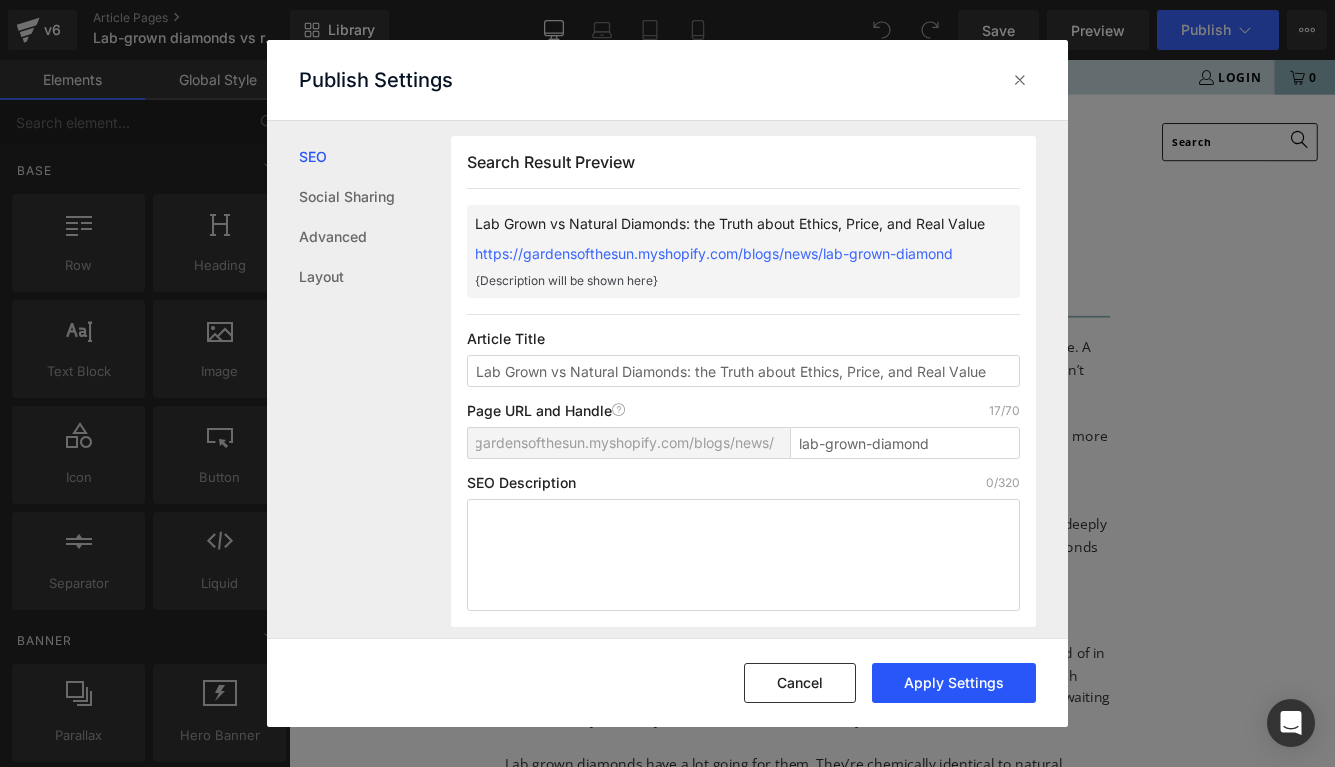 type on "Lab Grown vs Natural Diamonds: the Truth about Ethics, Price, and Real Value" 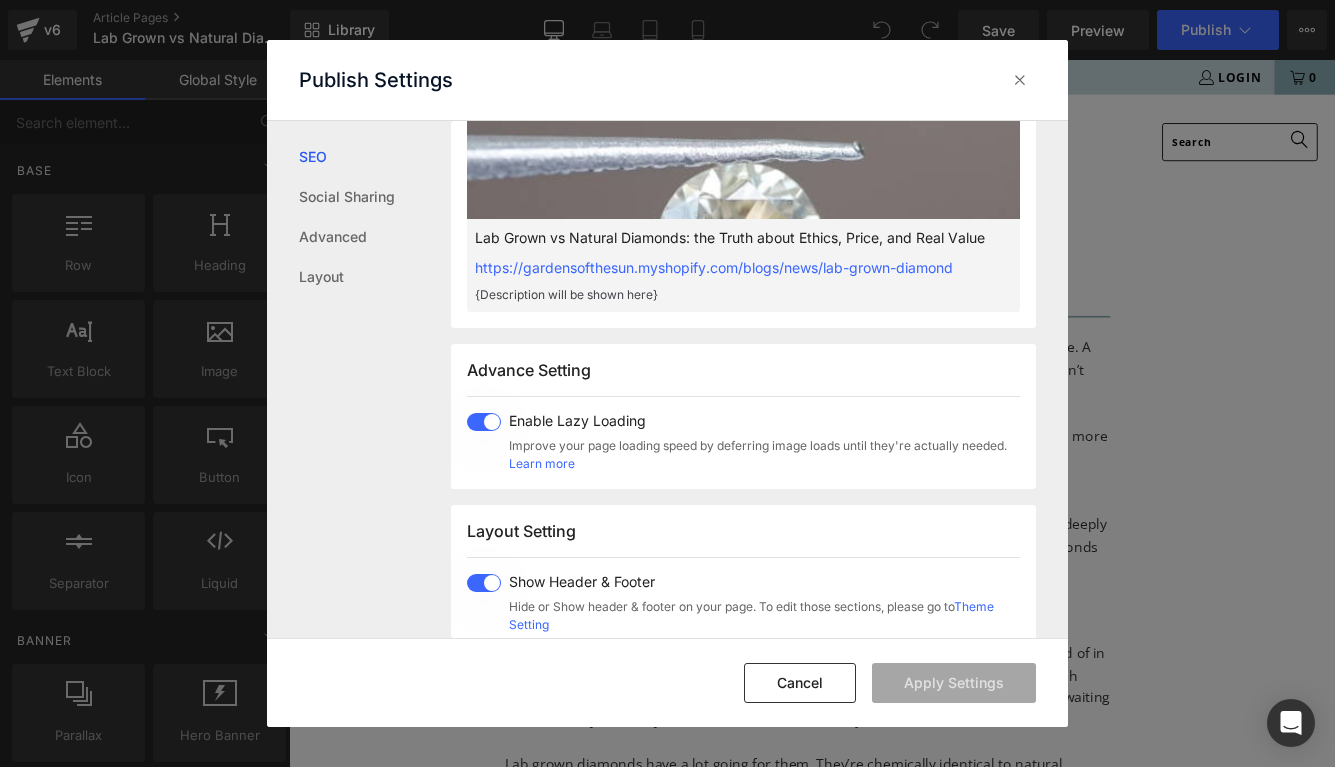 scroll, scrollTop: 900, scrollLeft: 0, axis: vertical 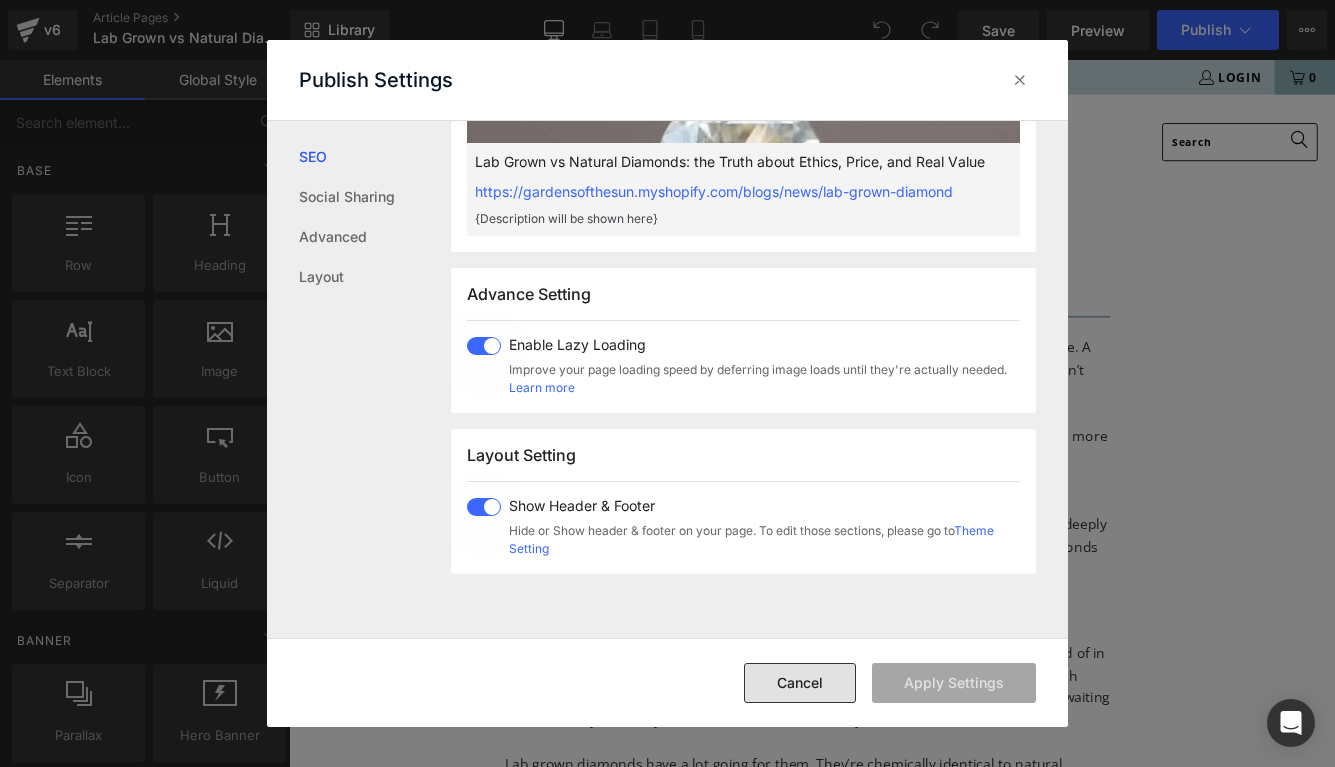 drag, startPoint x: 788, startPoint y: 675, endPoint x: 556, endPoint y: 644, distance: 234.06195 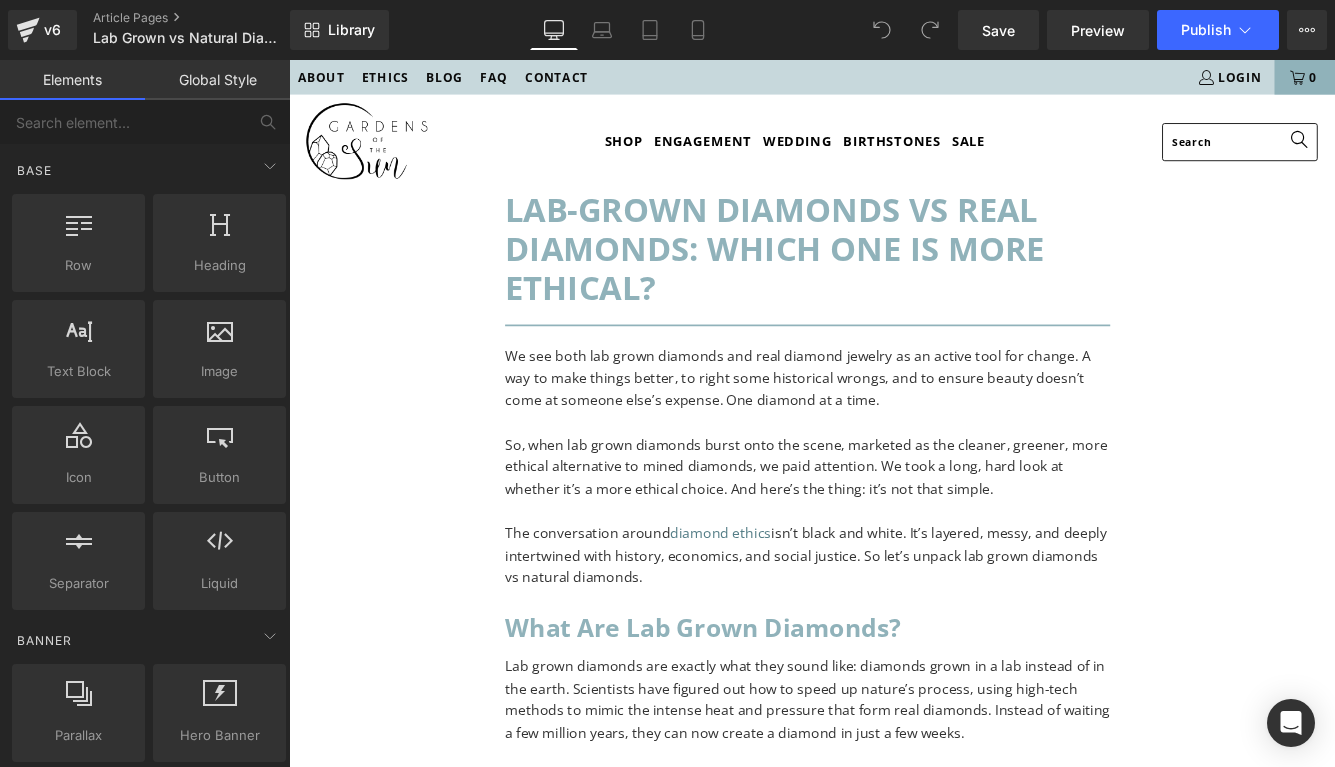click on "Lab-grown diamonds vs real diamonds: which one is more ethical?" at bounding box center (889, 278) 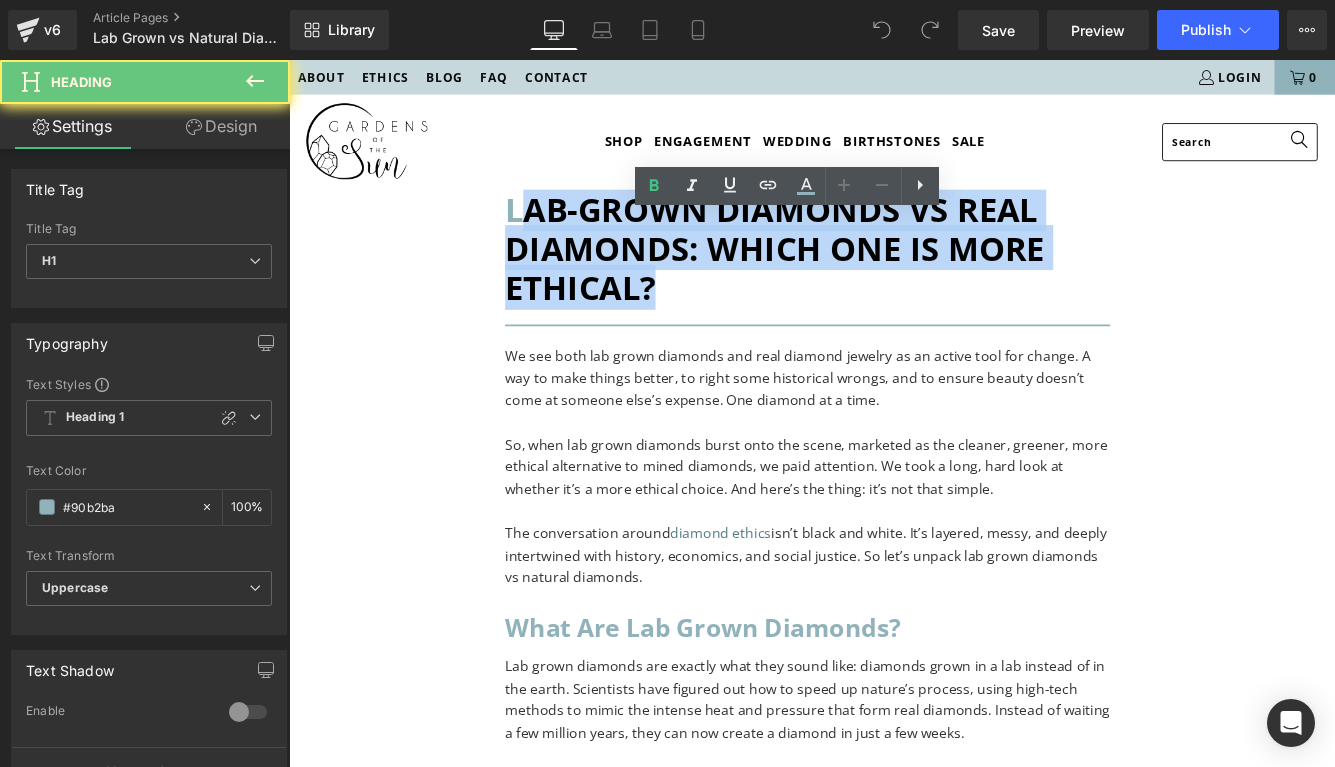 drag, startPoint x: 747, startPoint y: 358, endPoint x: 565, endPoint y: 243, distance: 215.28818 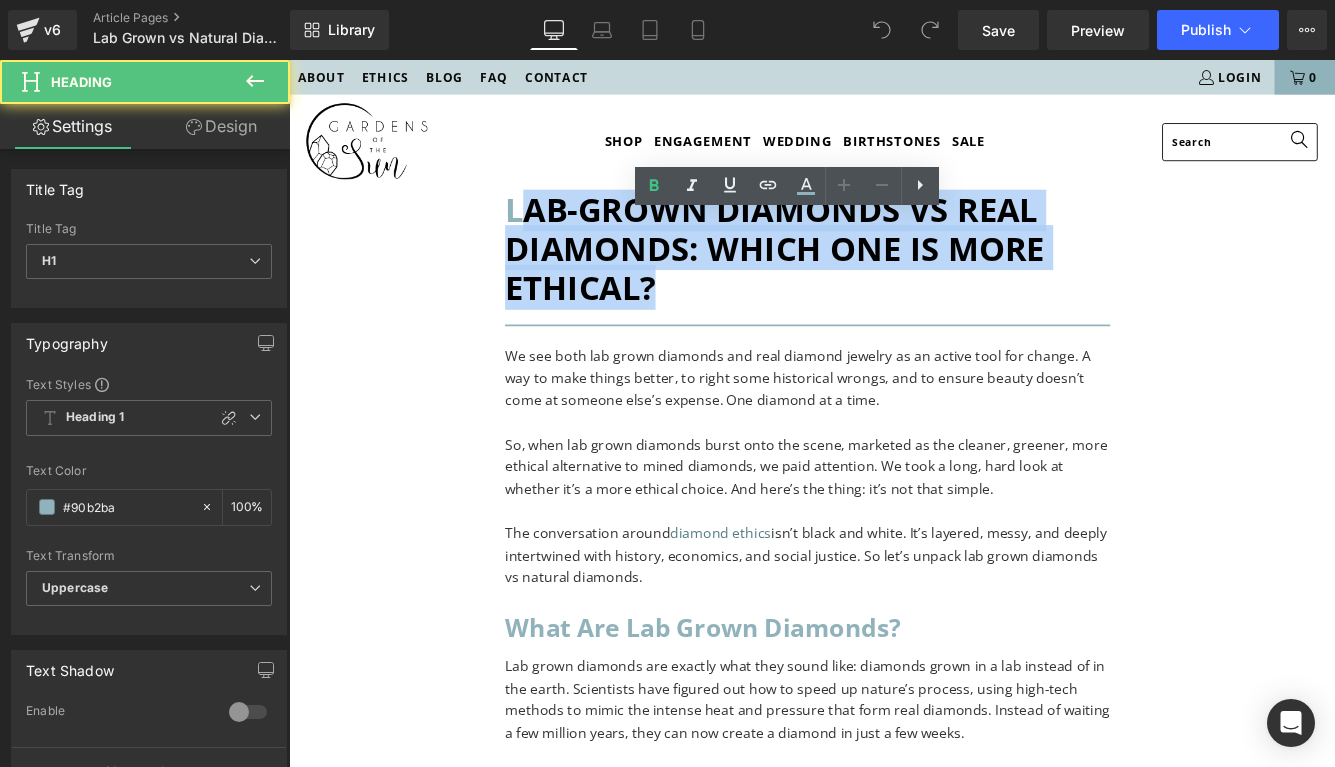 click on "Lab-grown diamonds vs real diamonds: which one is more ethical?" at bounding box center [889, 278] 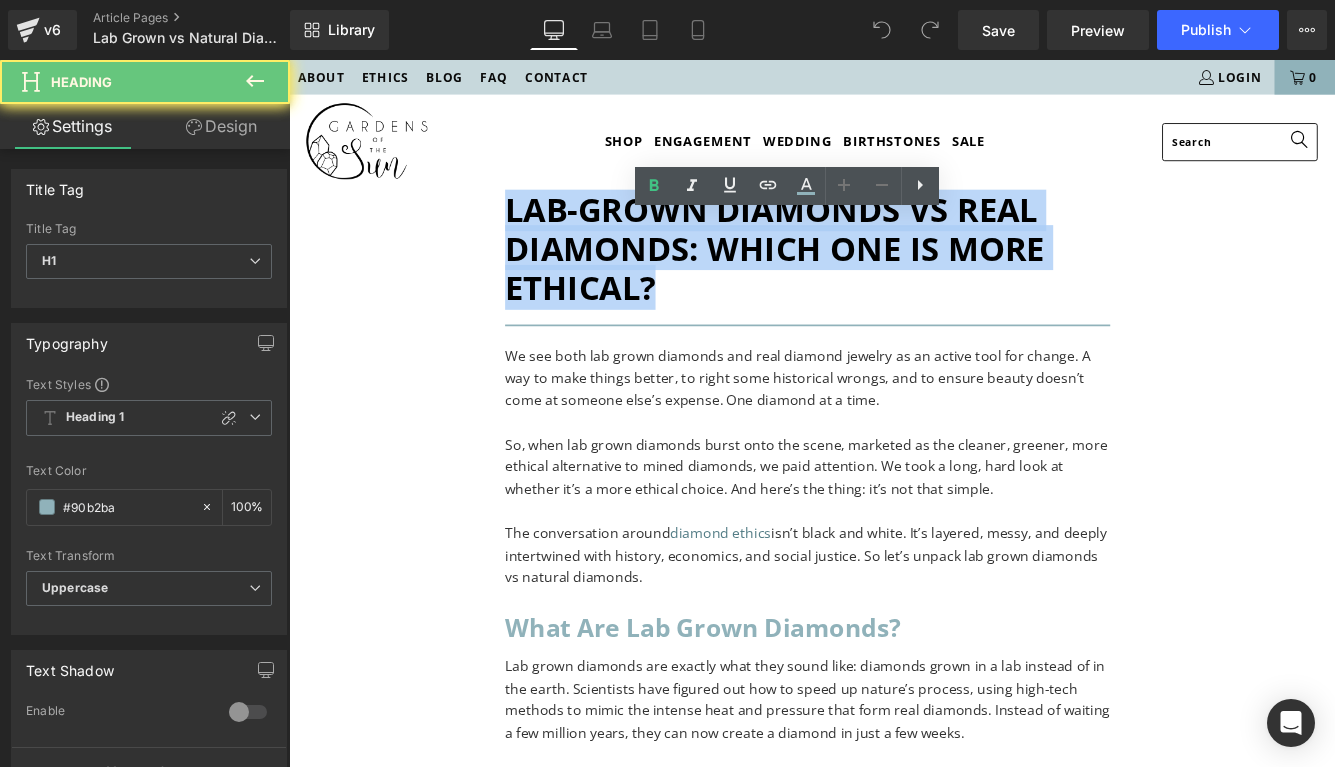 drag, startPoint x: 799, startPoint y: 357, endPoint x: 537, endPoint y: 275, distance: 274.53232 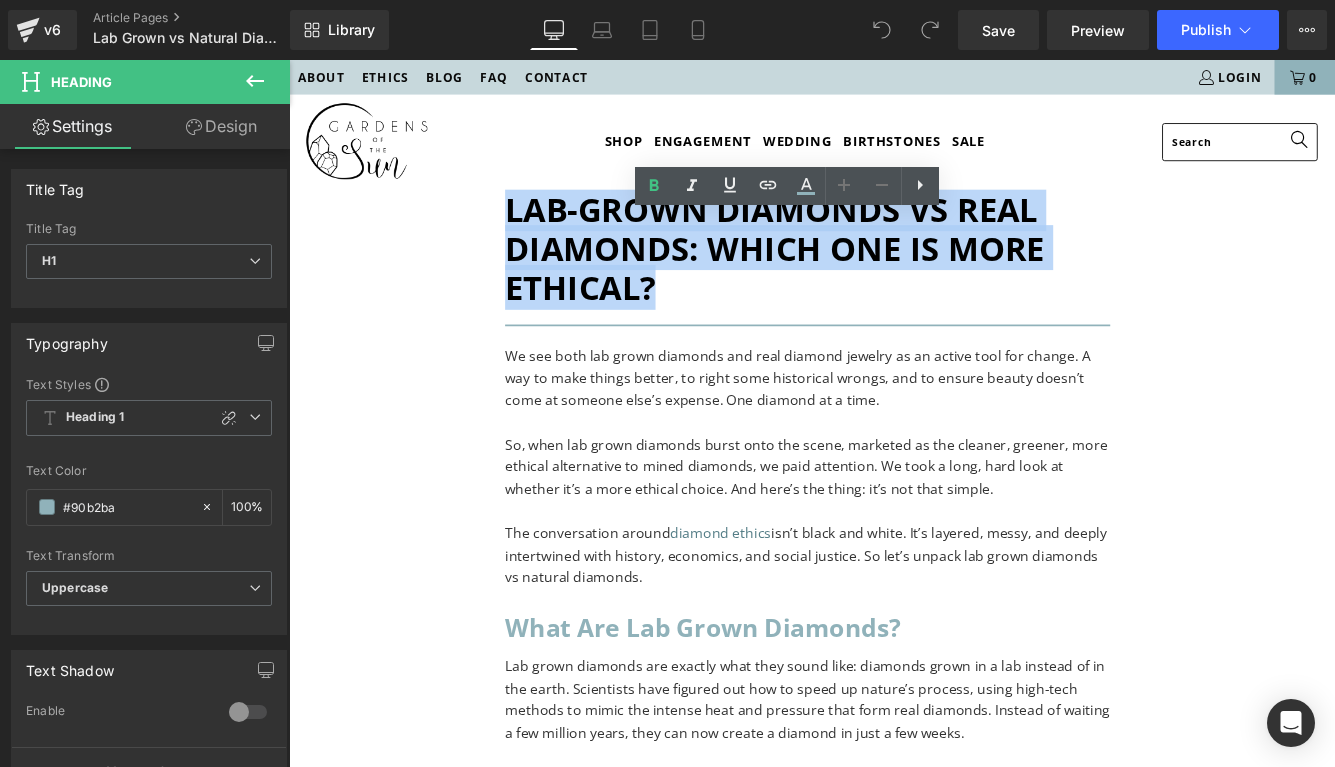 paste 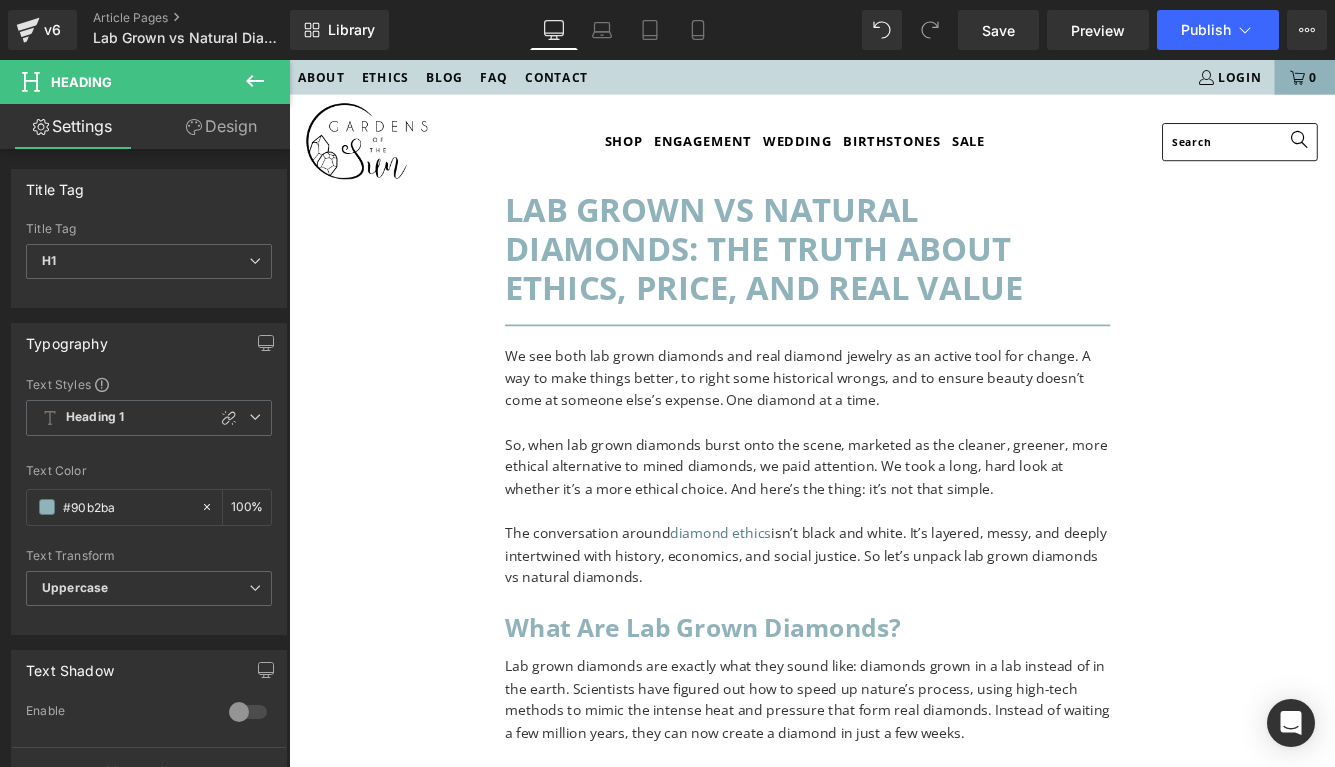 click on "Lab Grown vs Natural Diamonds: the Truth about Ethics, Price, and Real Value Heading         Separator         We see both lab grown diamonds and real diamond jewelry as an active tool for change. A way to make things better, to right some historical wrongs, and to ensure beauty doesn’t come at someone else’s expense. One diamond at a time. So, when lab grown diamonds burst onto the scene, marketed as the cleaner, greener, more ethical alternative to mined diamonds, we paid attention. We took a long, hard look at whether it’s a more ethical choice. And here’s the thing: it’s not that simple. The conversation around  diamond ethics  isn’t black and white. It’s layered, messy, and deeply intertwined with history, economics, and social justice. So let’s unpack lab grown diamonds vs natural diamonds. Text Block         What are lab grown diamonds? Heading         Text Block         The rise of the lab-grown diamond Heading         Text Block         Who actually benefits from diamond mining?" at bounding box center [889, 2794] 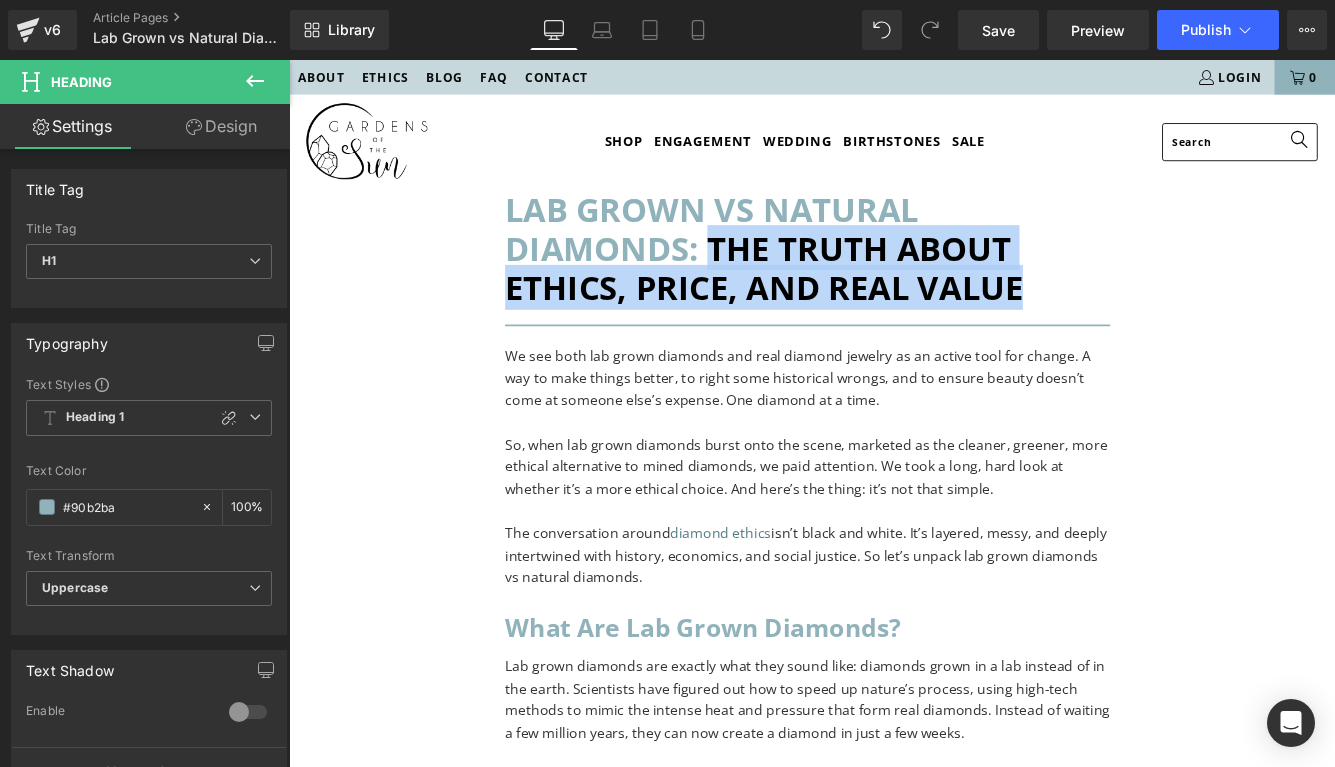 drag, startPoint x: 1094, startPoint y: 370, endPoint x: 1167, endPoint y: 366, distance: 73.109505 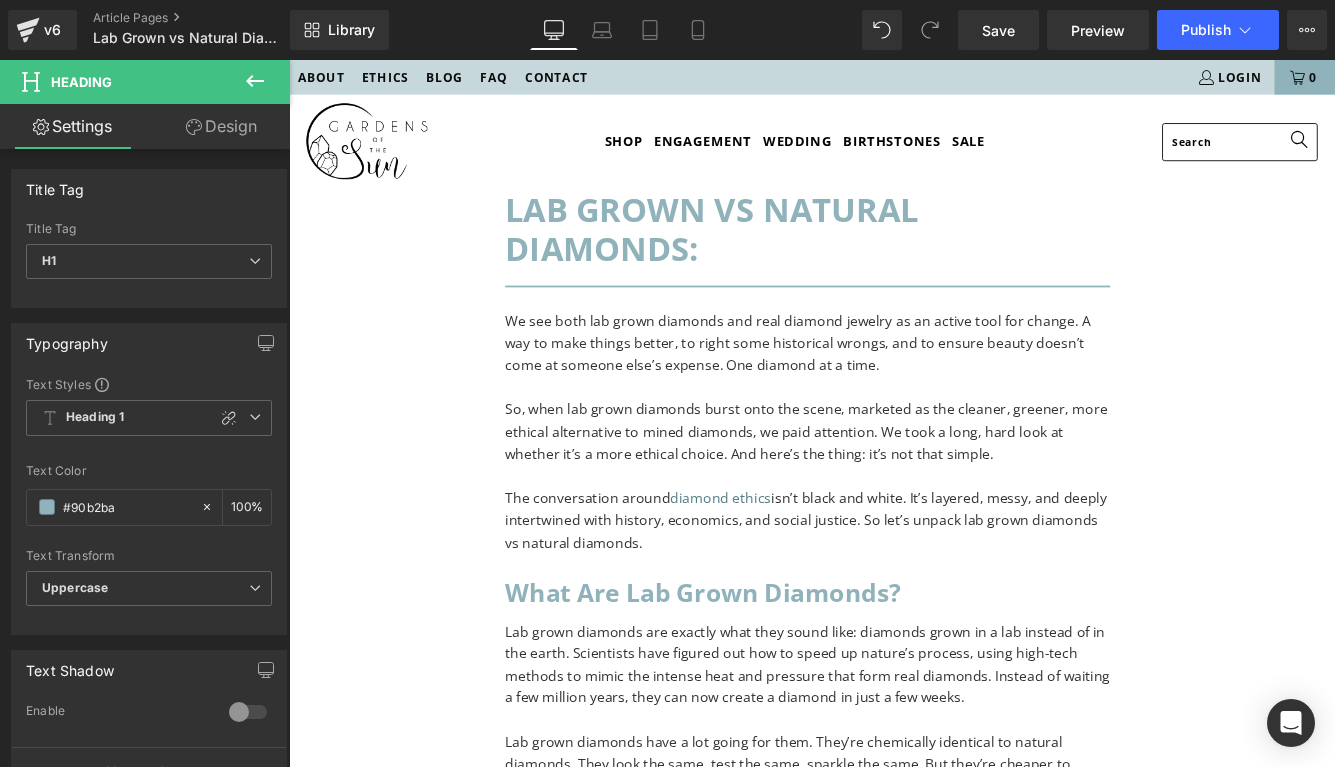 click on "Lab Grown vs Natural Diamonds:  Heading         Separator         We see both lab grown diamonds and real diamond jewelry as an active tool for change. A way to make things better, to right some historical wrongs, and to ensure beauty doesn’t come at someone else’s expense. One diamond at a time. So, when lab grown diamonds burst onto the scene, marketed as the cleaner, greener, more ethical alternative to mined diamonds, we paid attention. We took a long, hard look at whether it’s a more ethical choice. And here’s the thing: it’s not that simple. The conversation around  diamond ethics  isn’t black and white. It’s layered, messy, and deeply intertwined with history, economics, and social justice. So let’s unpack lab grown diamonds vs natural diamonds. Text Block         What are lab grown diamonds? Heading         Text Block         The rise of the lab-grown diamond Heading         Text Block         Who actually benefits from diamond mining? Heading         small scale miners Text Block" at bounding box center [889, 2773] 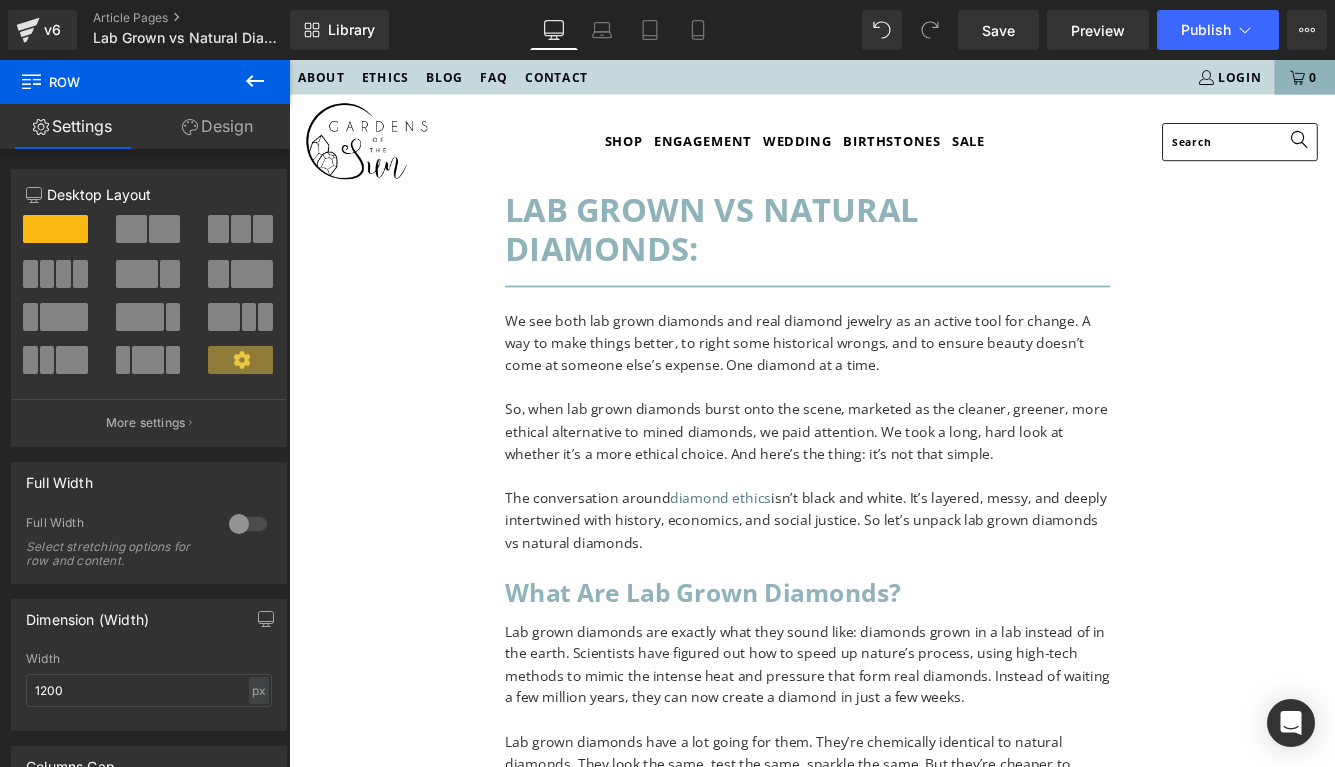 click 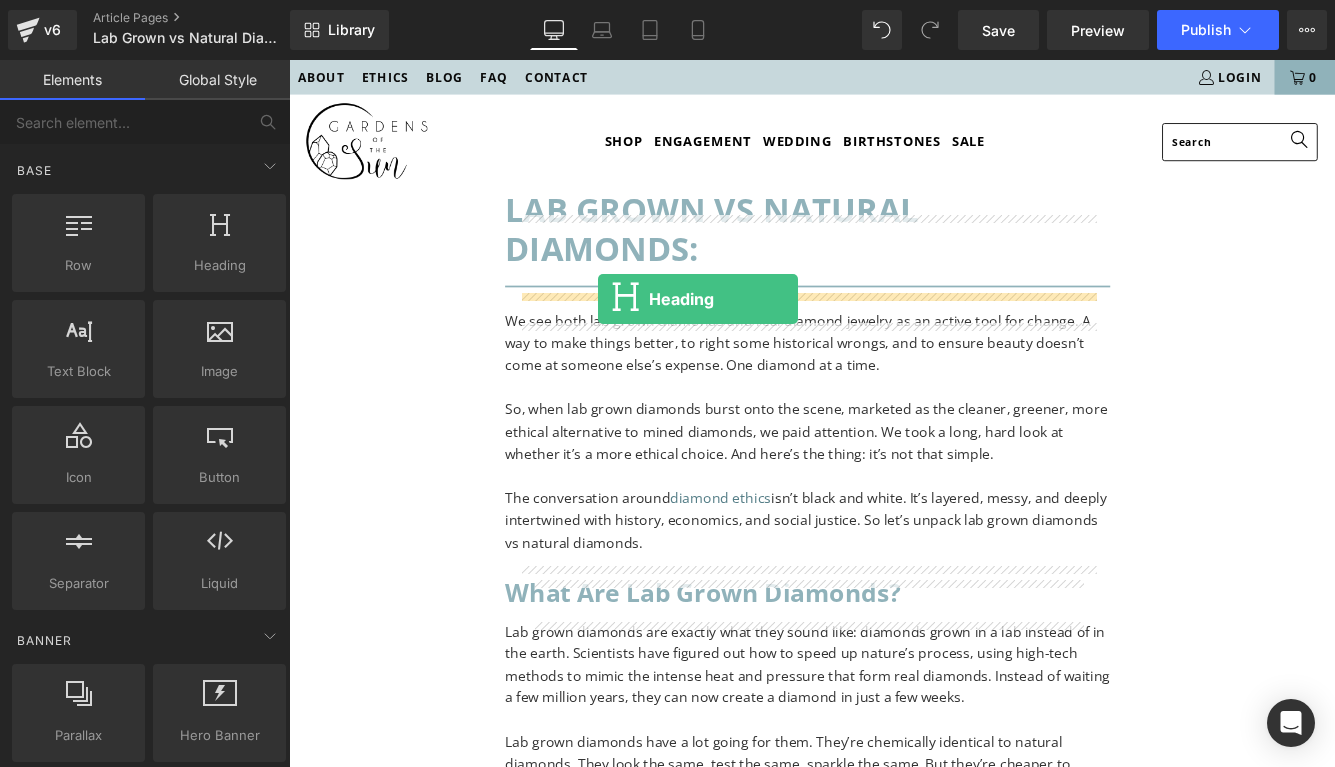 drag, startPoint x: 511, startPoint y: 323, endPoint x: 646, endPoint y: 336, distance: 135.62448 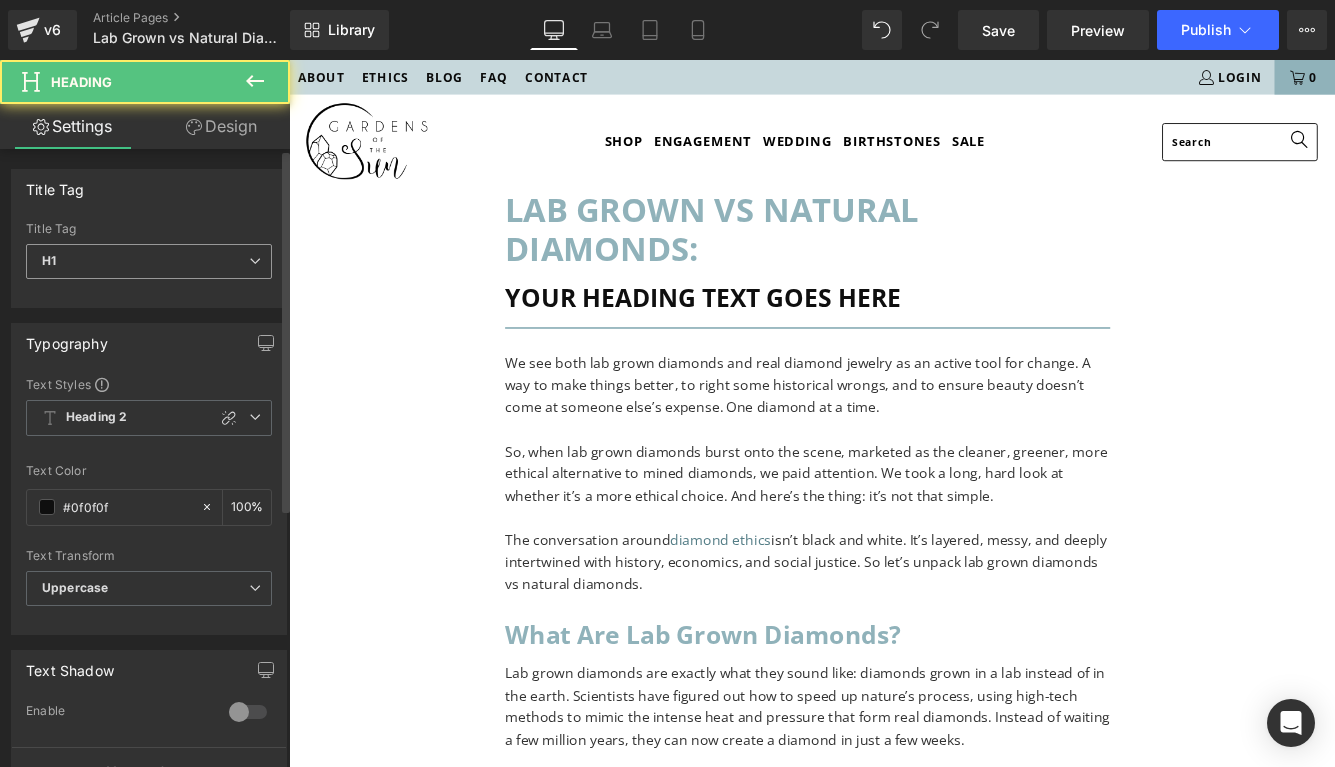 click on "H1" at bounding box center [149, 261] 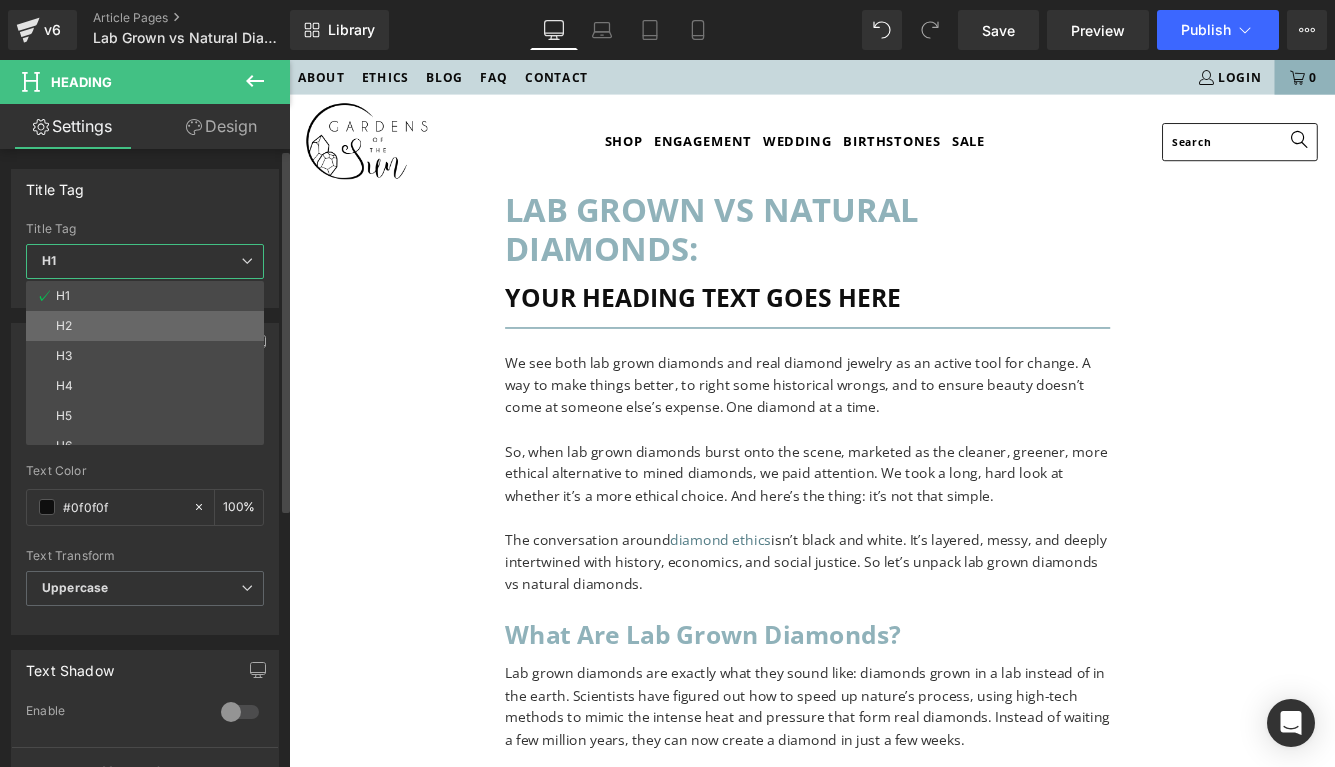 click on "H2" at bounding box center (149, 326) 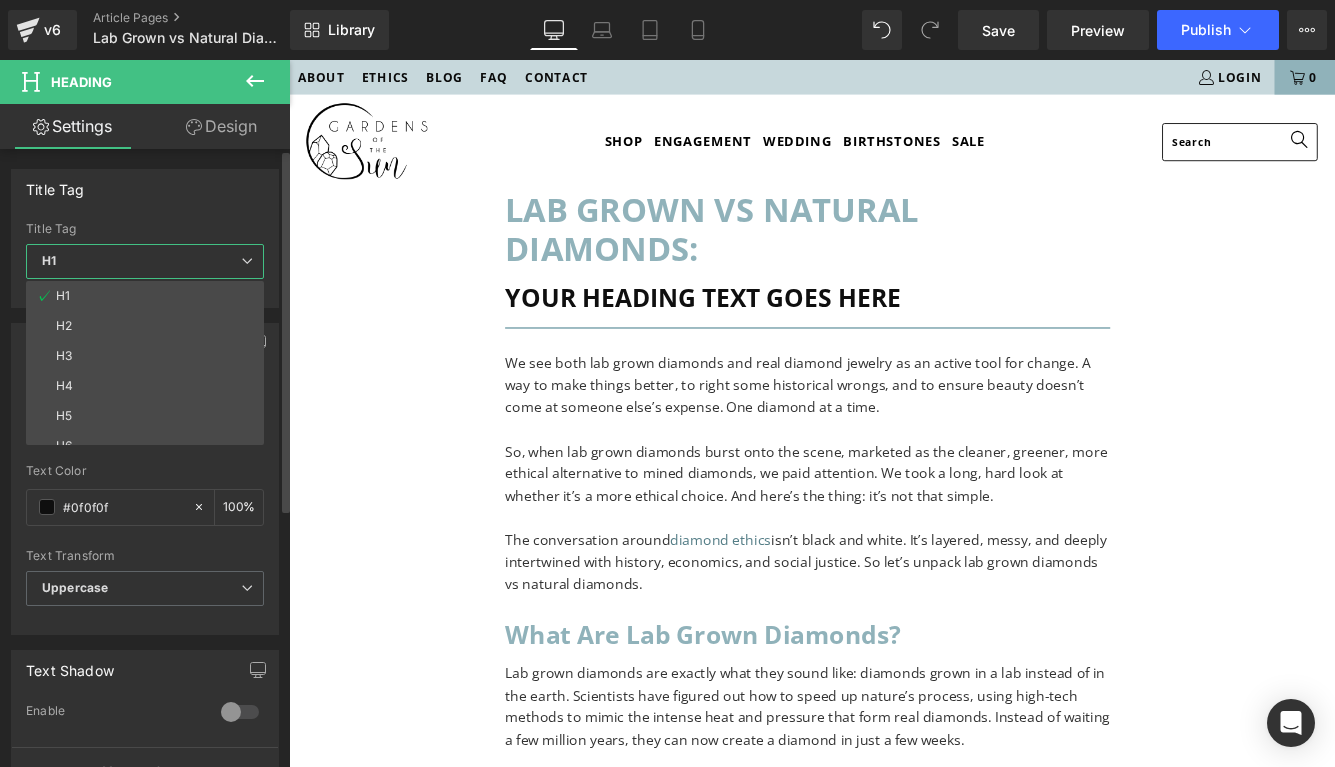 type on "100" 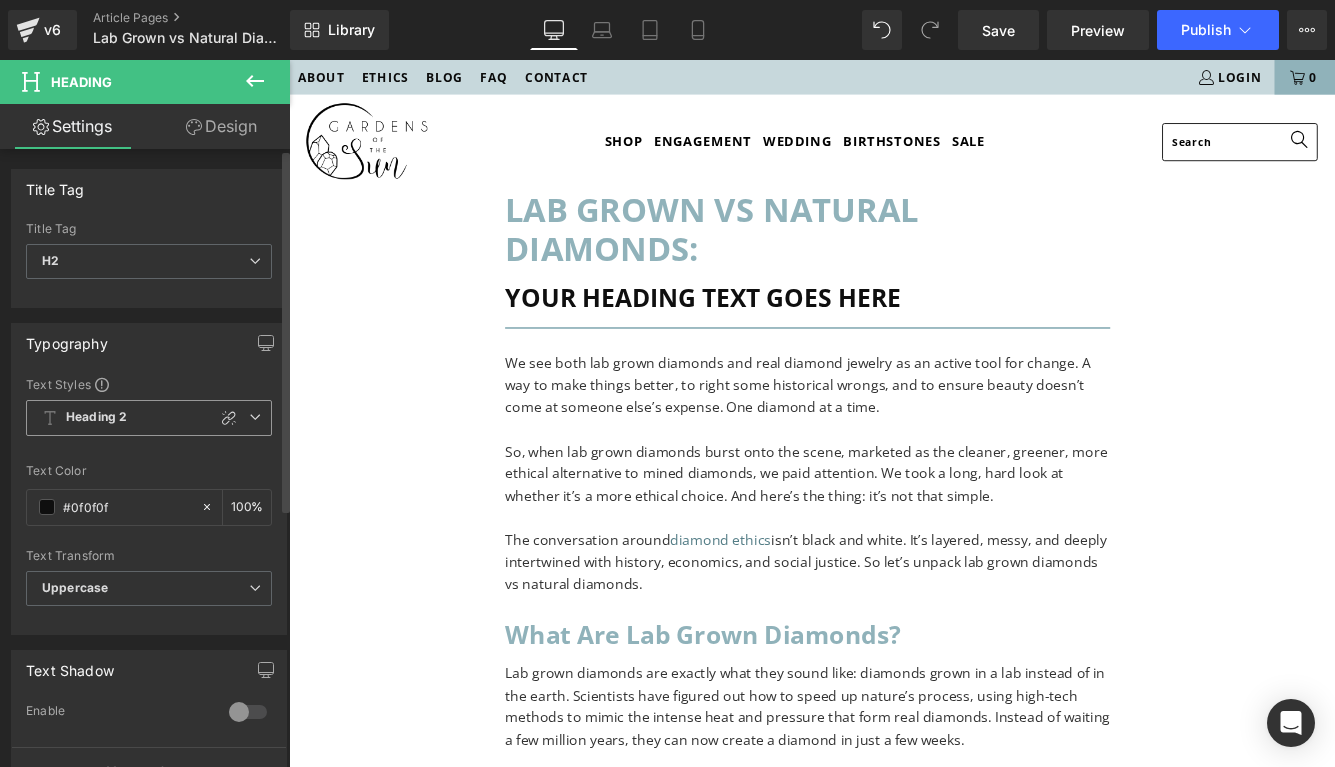 click on "Heading 2" at bounding box center [96, 417] 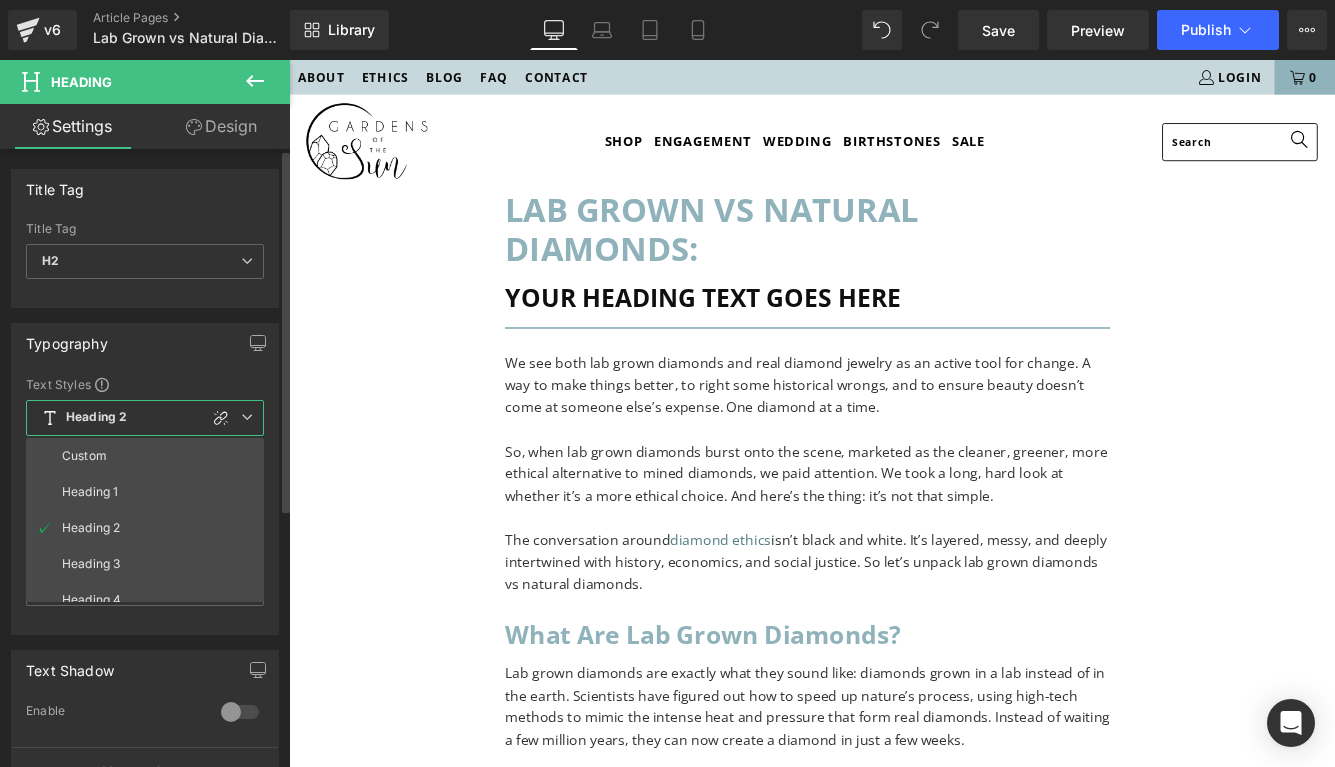 click on "Heading 2" at bounding box center [96, 417] 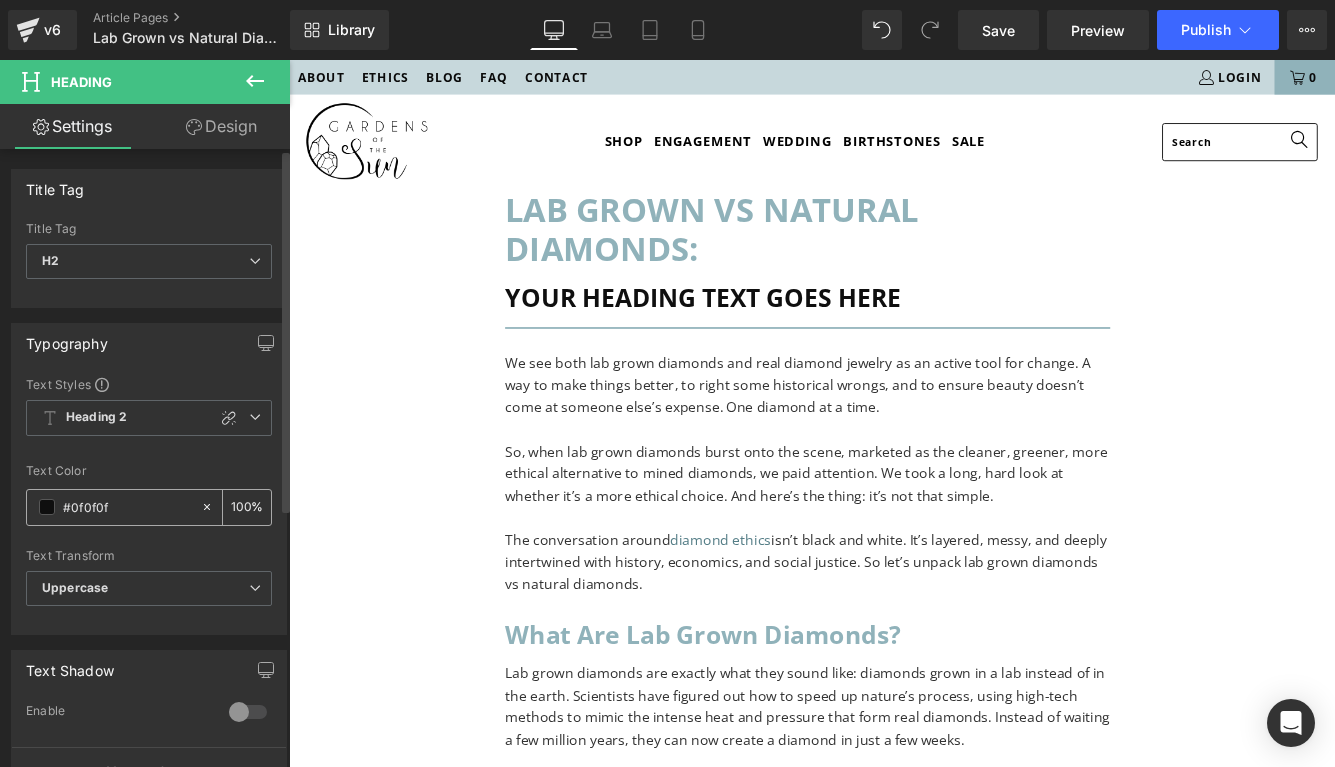 click at bounding box center (47, 507) 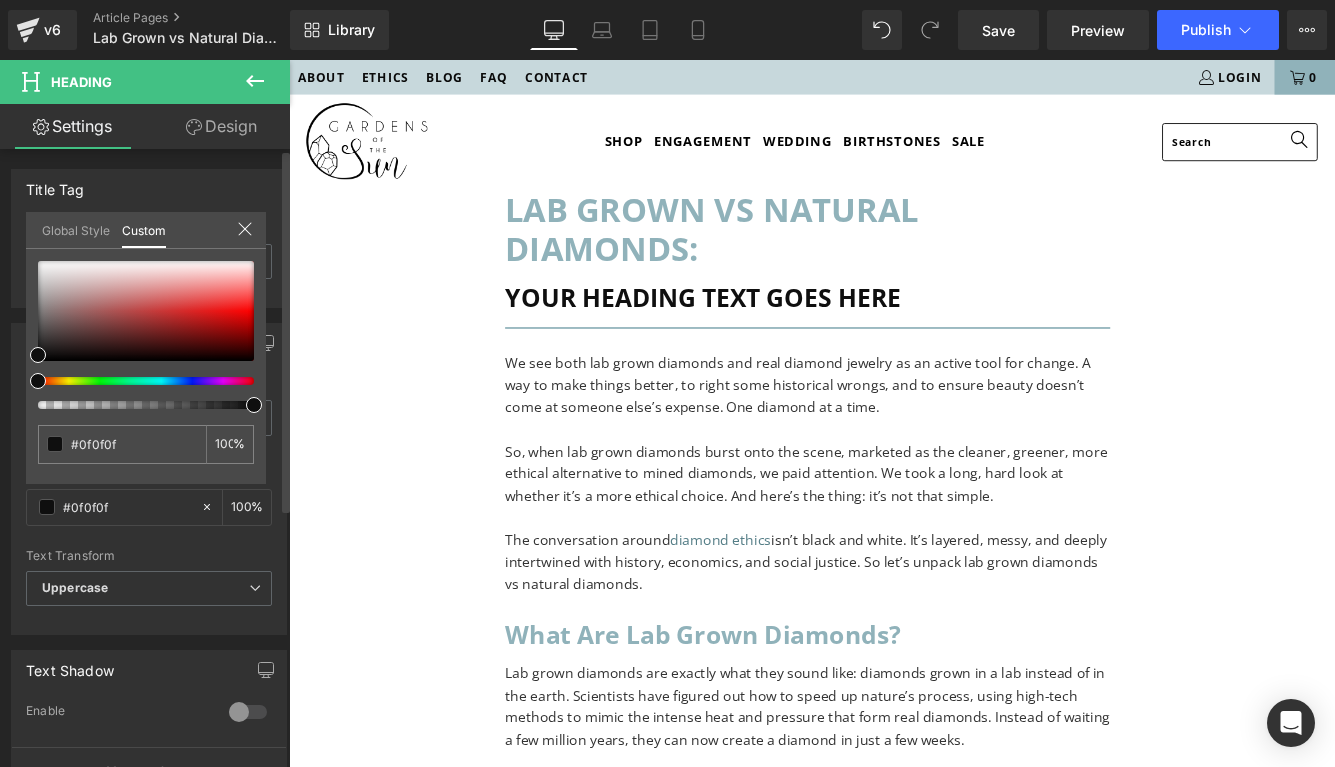 click on "Global Style" at bounding box center [76, 229] 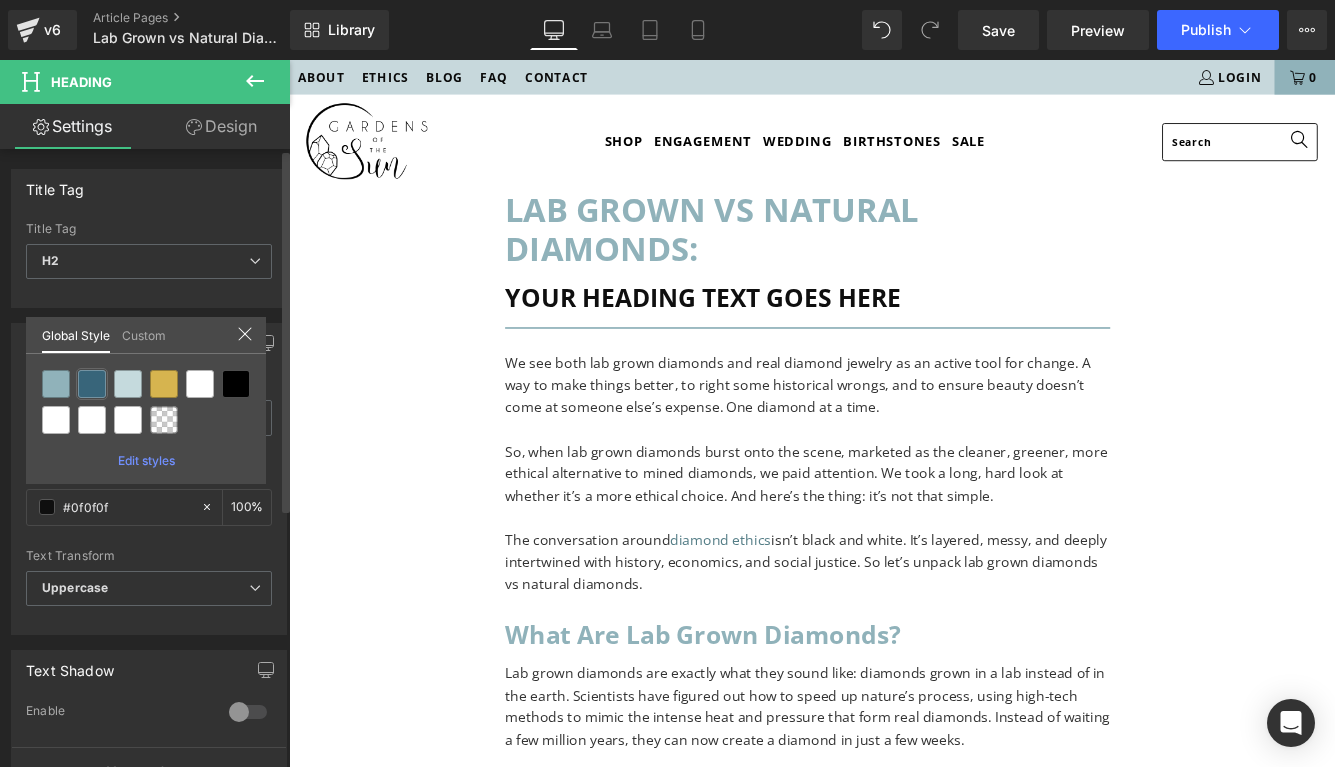 click at bounding box center [92, 384] 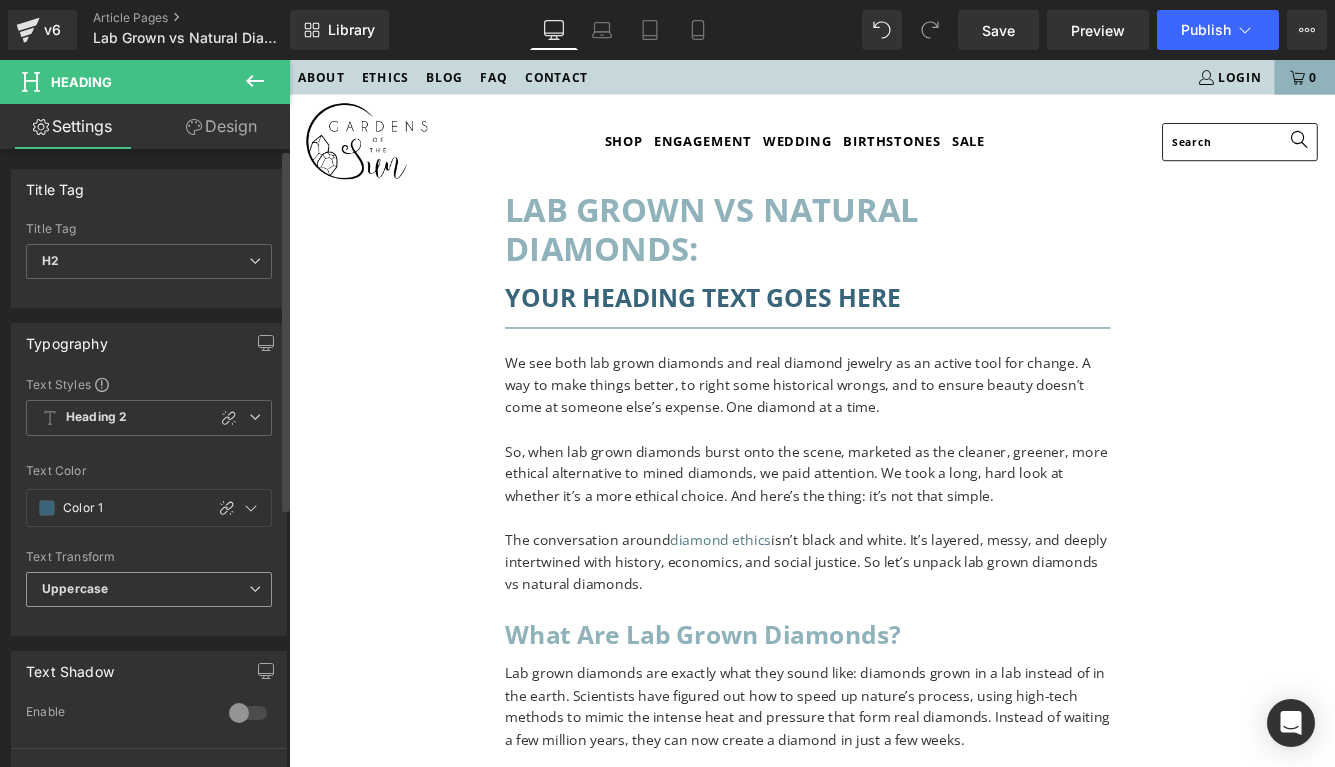 click on "Uppercase" at bounding box center [149, 589] 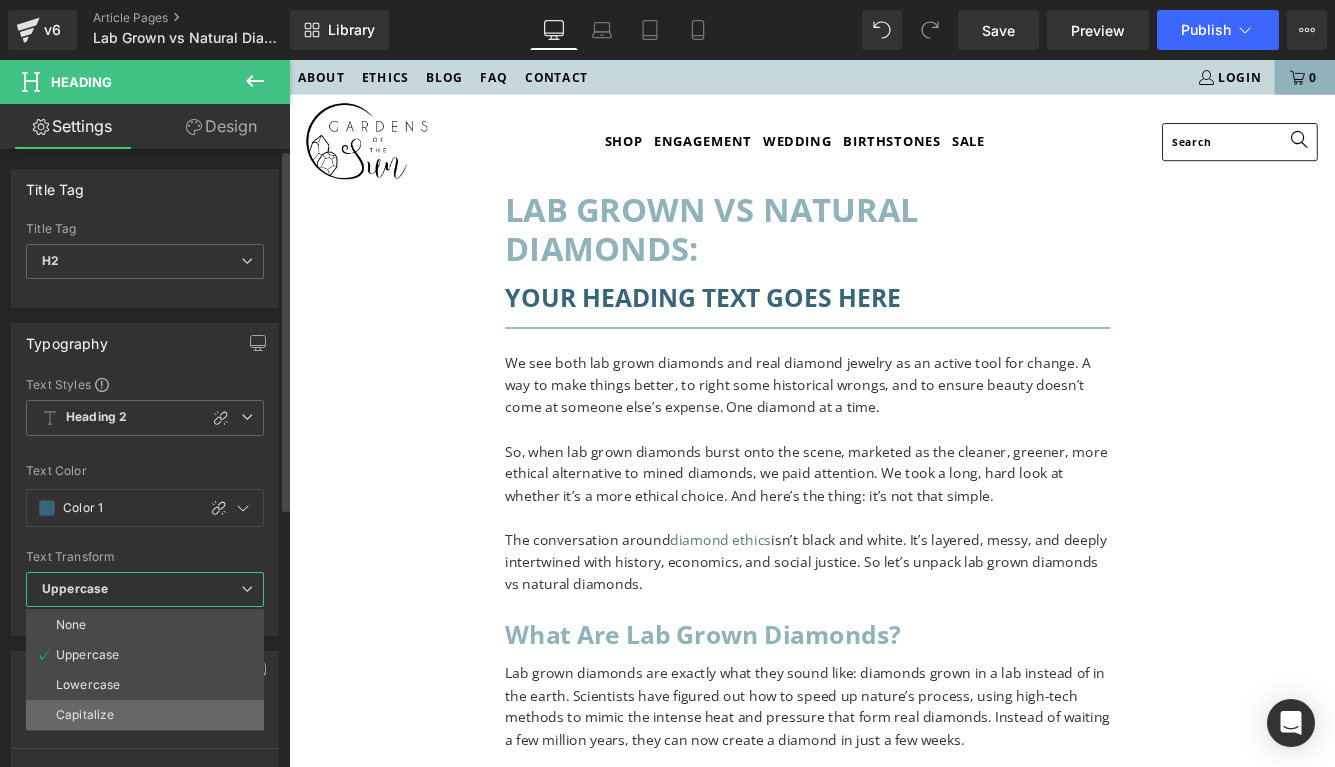 click on "Capitalize" at bounding box center [85, 715] 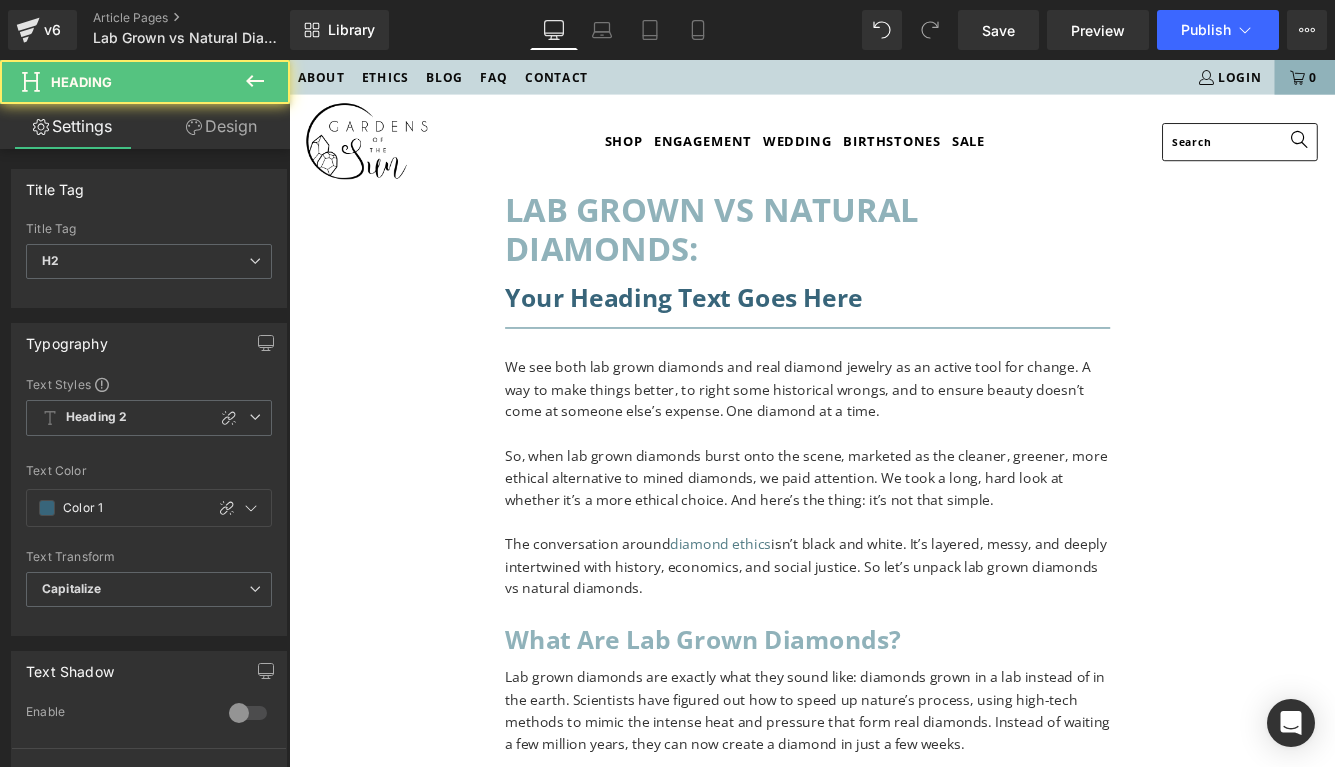 click on "Your heading text goes here" at bounding box center (889, 335) 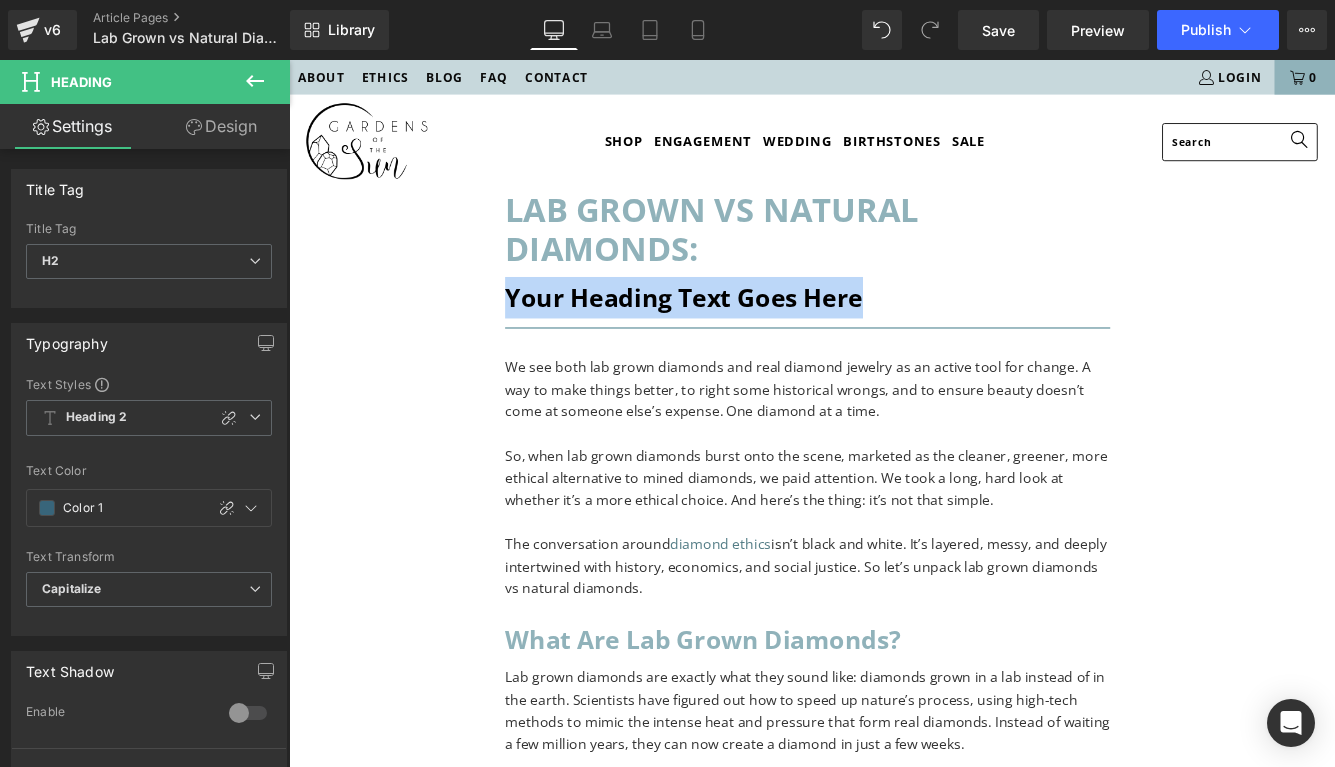 paste 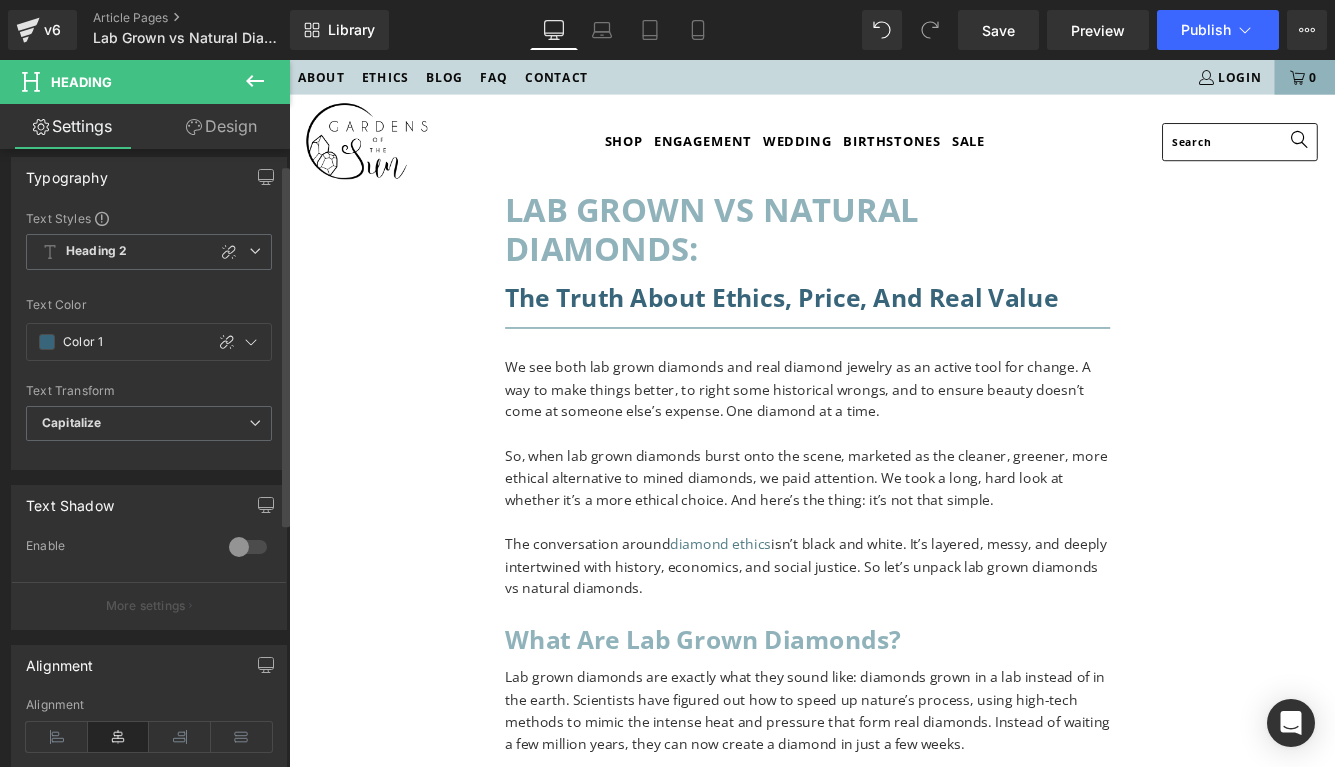 scroll, scrollTop: 300, scrollLeft: 0, axis: vertical 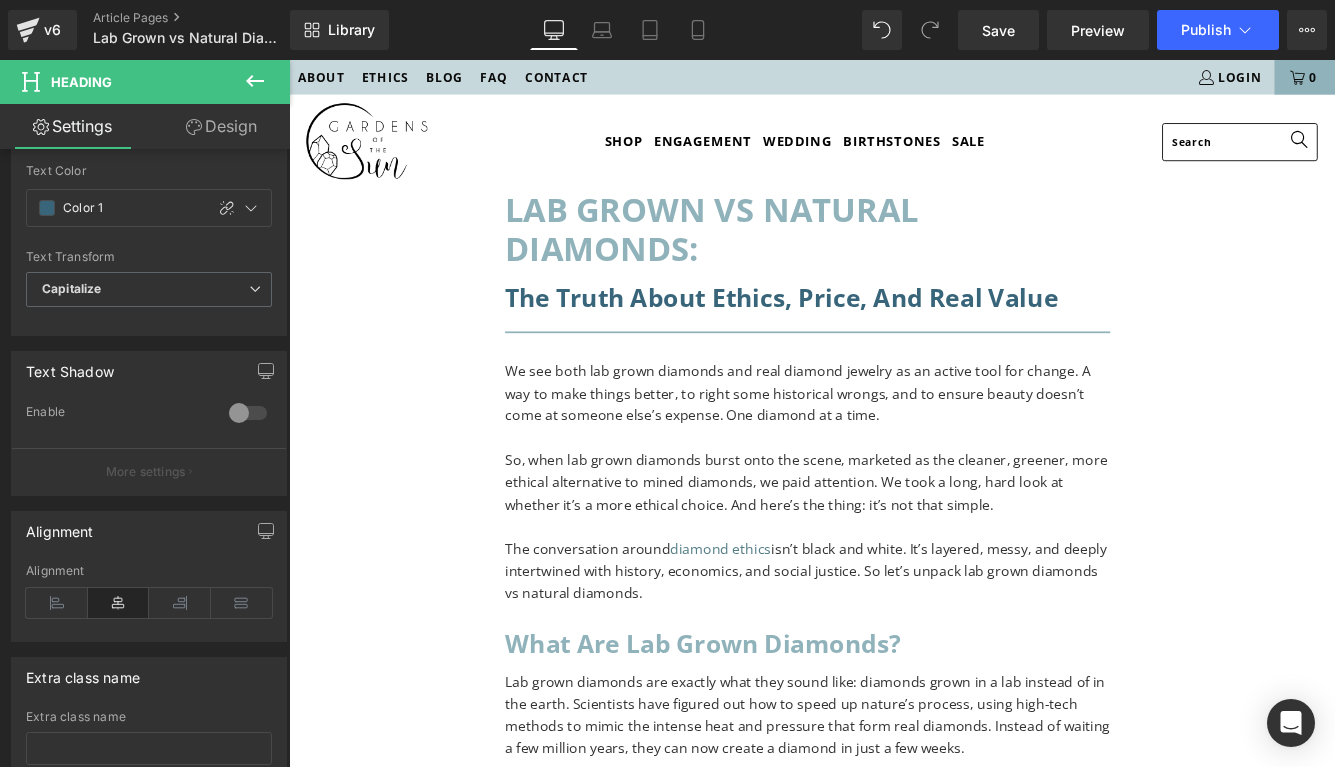 click on "Heading" at bounding box center [289, 60] 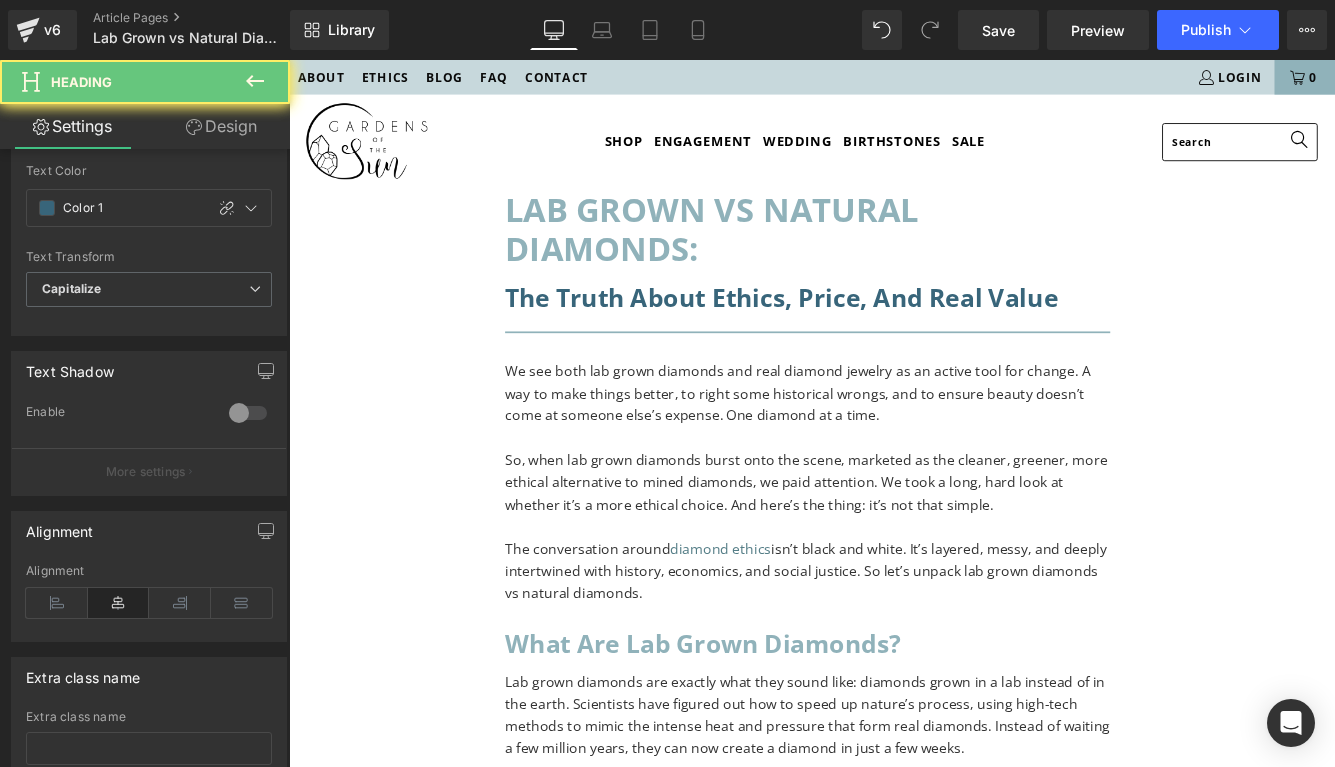 click on "the Truth about Ethics, Price, and Real Value" at bounding box center [889, 335] 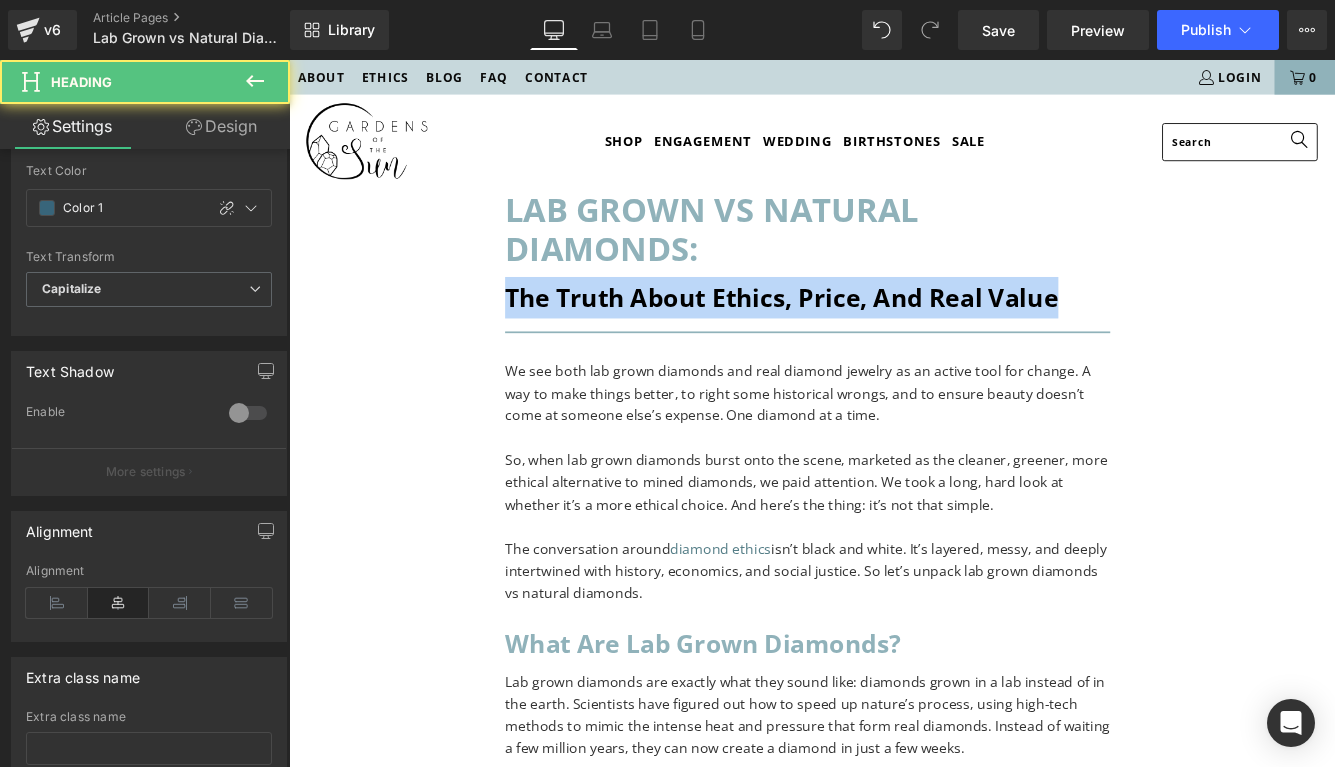 click on "the Truth about Ethics, Price, and Real Value" at bounding box center [889, 335] 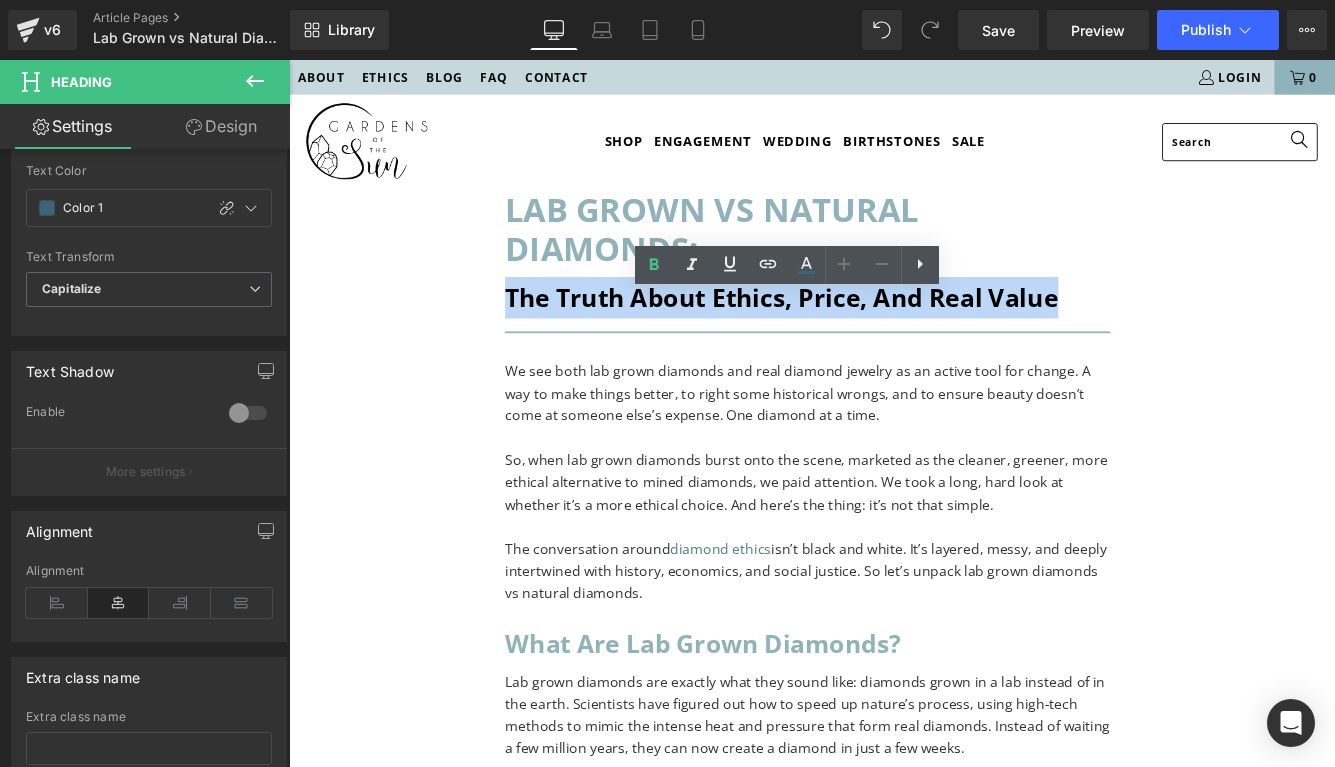 drag, startPoint x: 570, startPoint y: 356, endPoint x: 1208, endPoint y: 354, distance: 638.0031 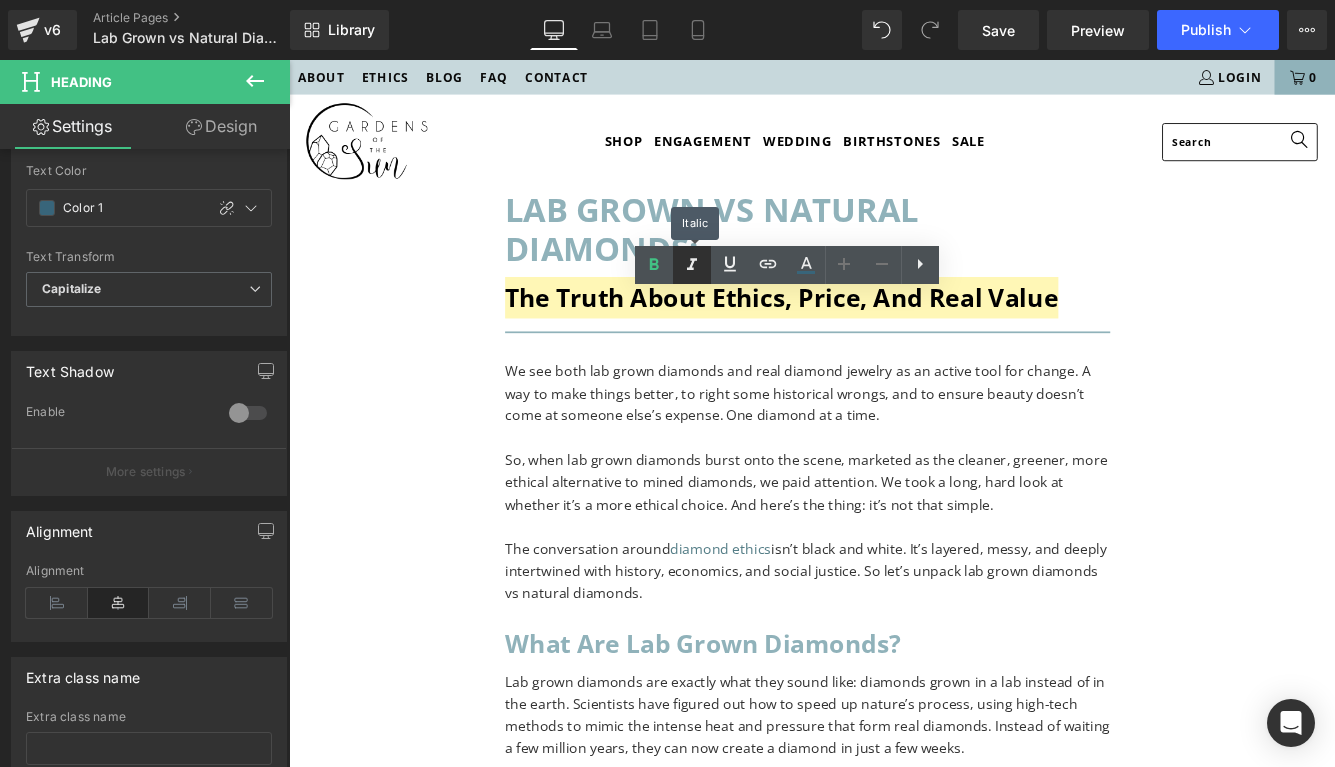 click 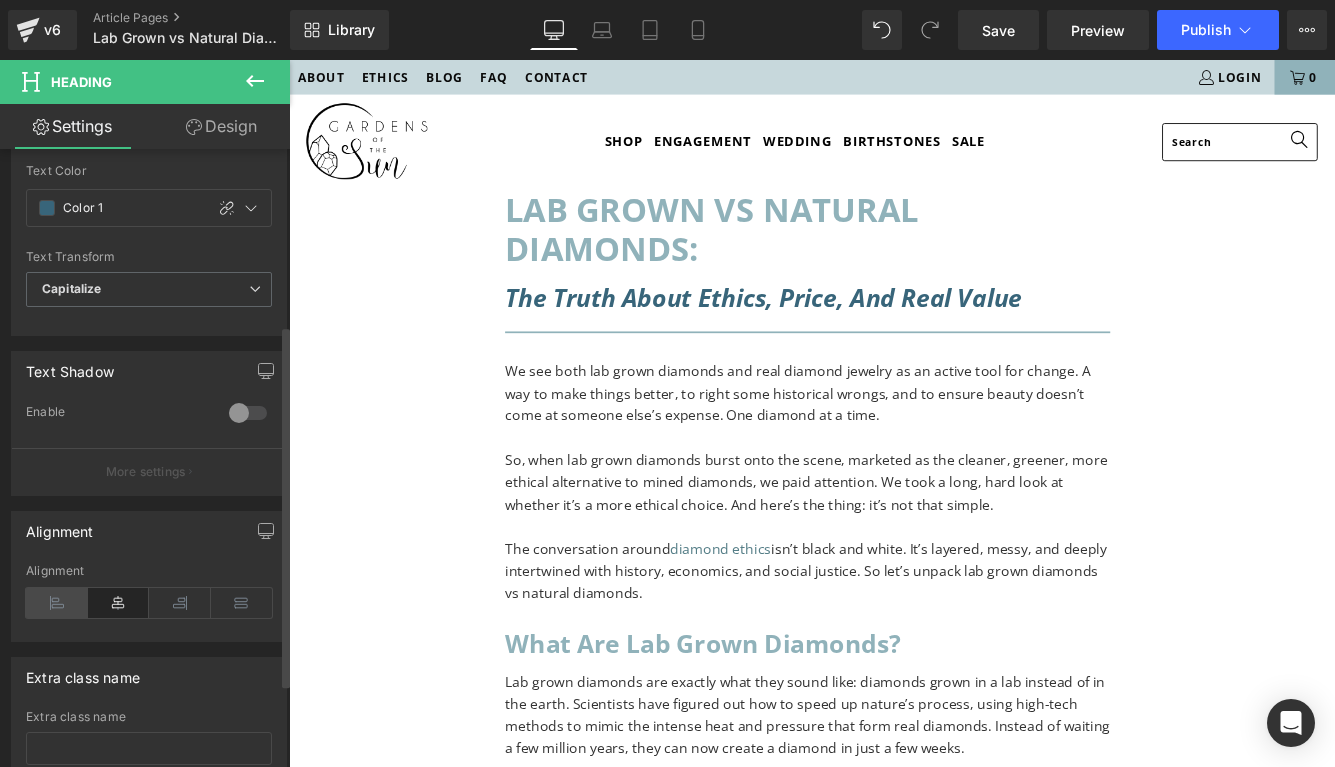 click at bounding box center [57, 603] 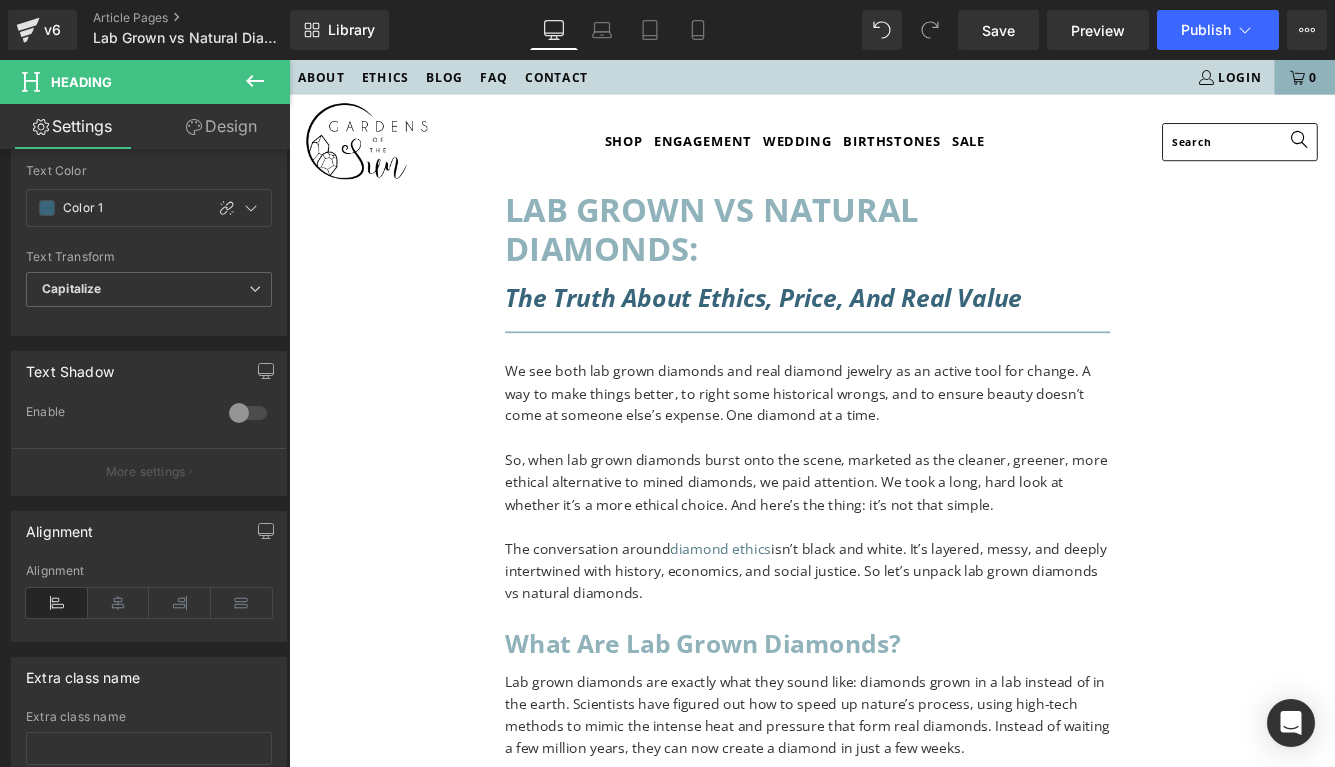 click on "Lab Grown vs Natural Diamonds:  Heading
the Truth about Ethics, Price, and Real Value
Heading         Separator         We see both lab grown diamonds and real diamond jewelry as an active tool for change. A way to make things better, to right some historical wrongs, and to ensure beauty doesn’t come at someone else’s expense. One diamond at a time. So, when lab grown diamonds burst onto the scene, marketed as the cleaner, greener, more ethical alternative to mined diamonds, we paid attention. We took a long, hard look at whether it’s a more ethical choice. And here’s the thing: it’s not that simple. The conversation around  diamond ethics  isn’t black and white. It’s layered, messy, and deeply intertwined with history, economics, and social justice. So let’s unpack lab grown diamonds vs natural diamonds. Text Block         What are lab grown diamonds? Heading         Text Block         The rise of the lab-grown diamond Heading         Text Block         Heading" at bounding box center (889, 2814) 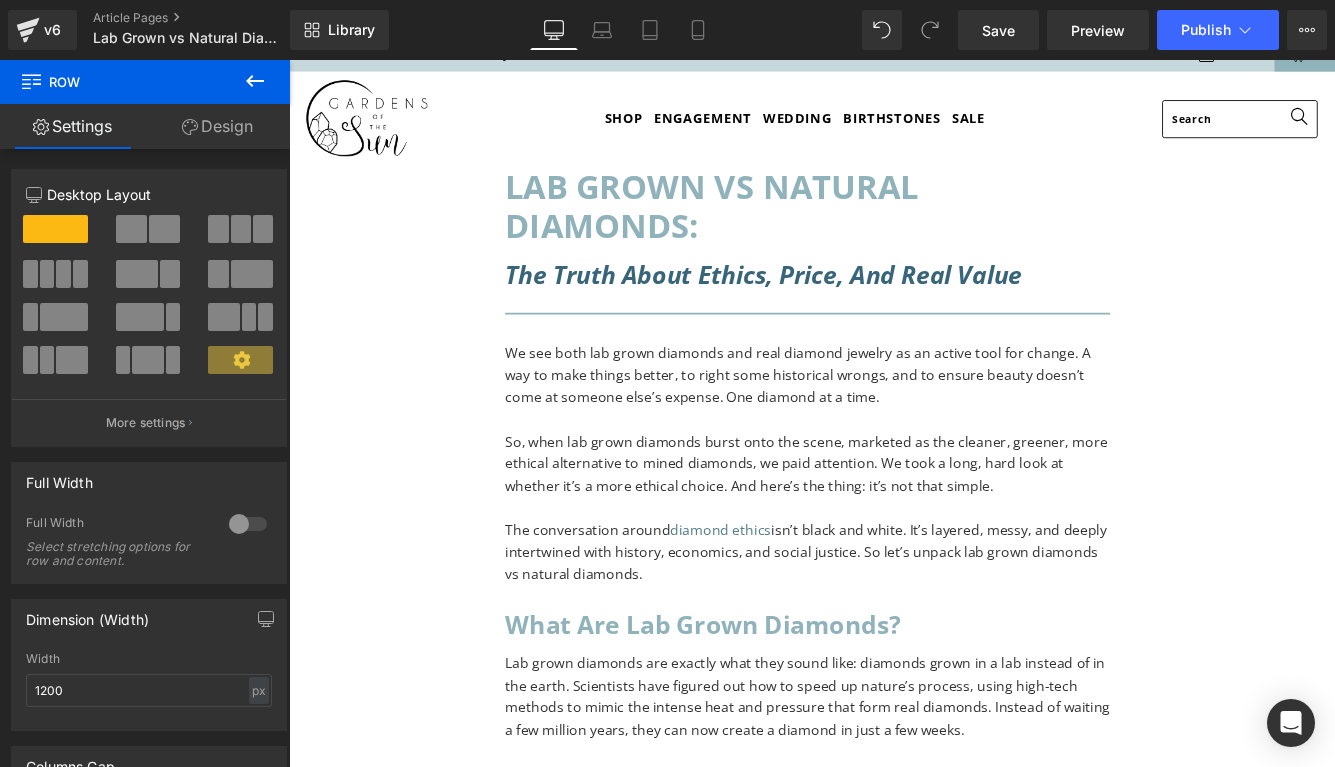 scroll, scrollTop: 0, scrollLeft: 0, axis: both 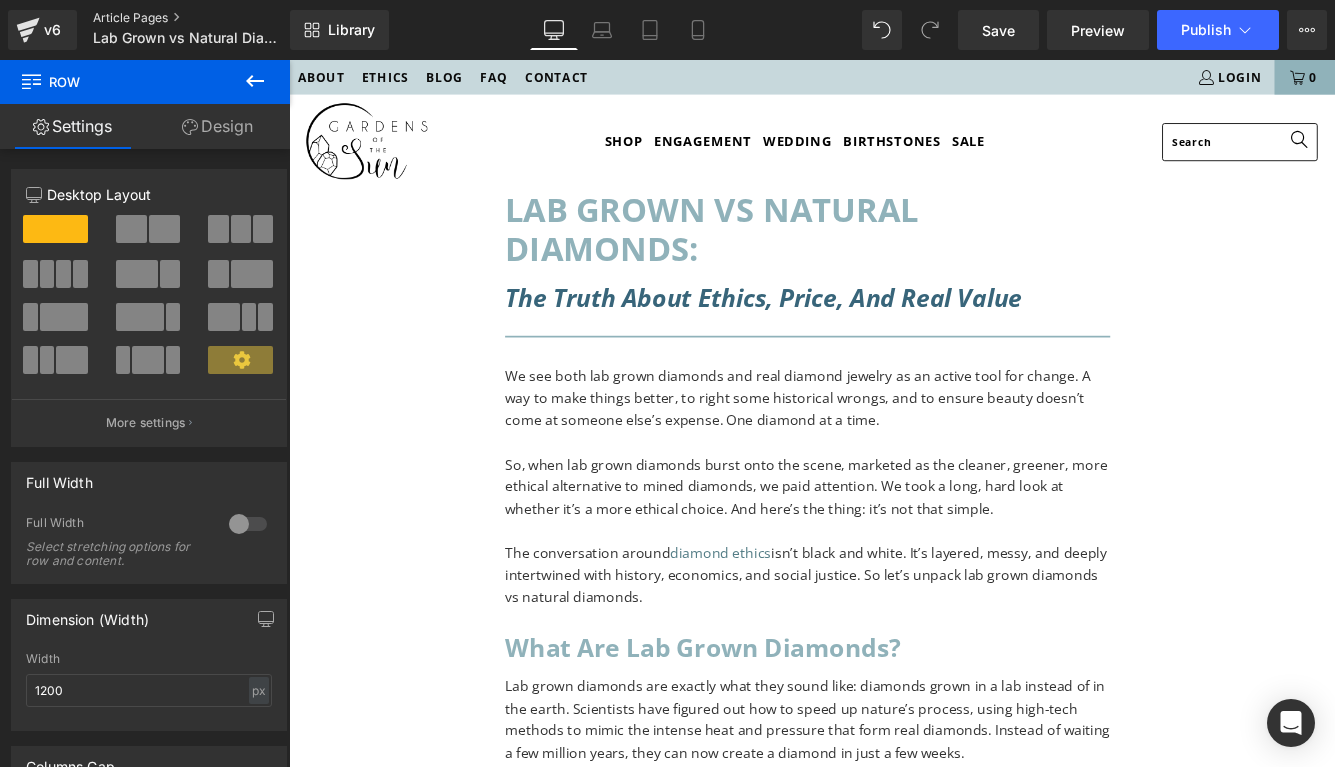 click on "Article Pages" at bounding box center (208, 18) 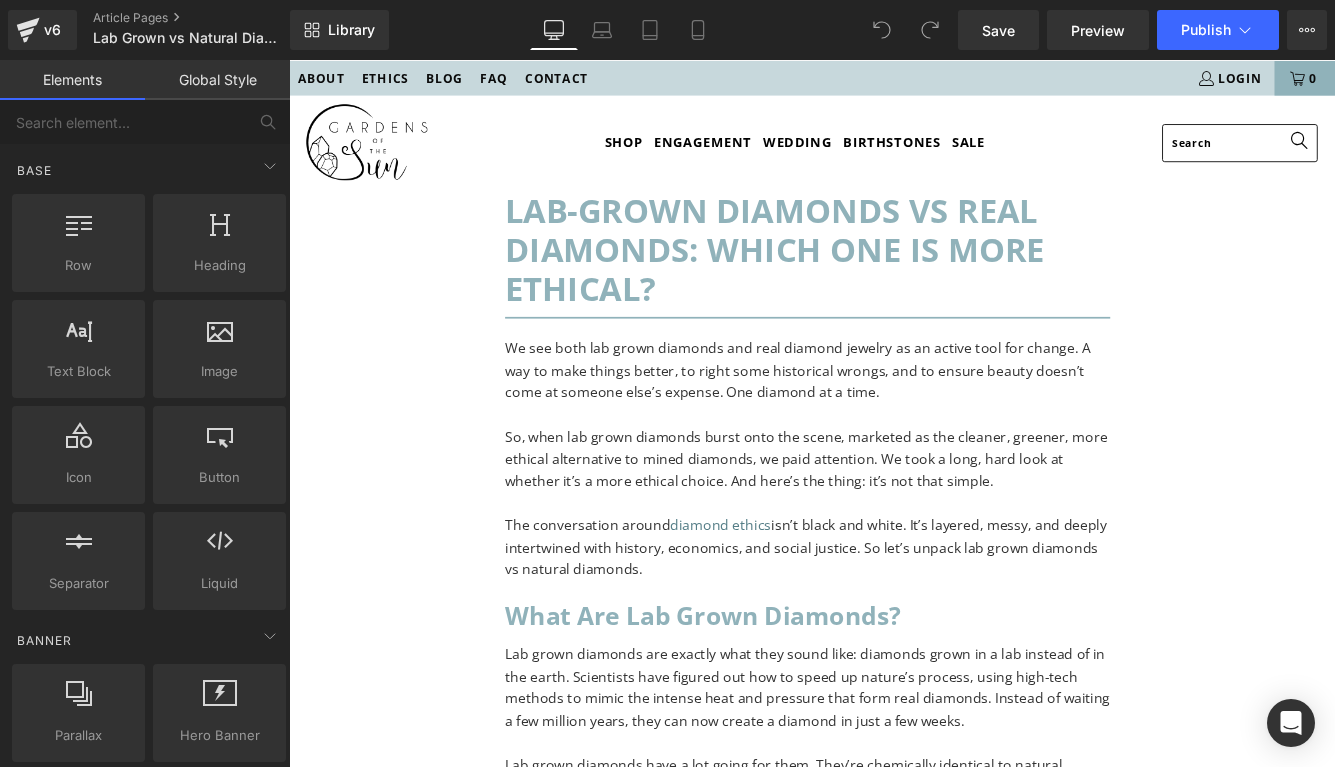 scroll, scrollTop: 0, scrollLeft: 0, axis: both 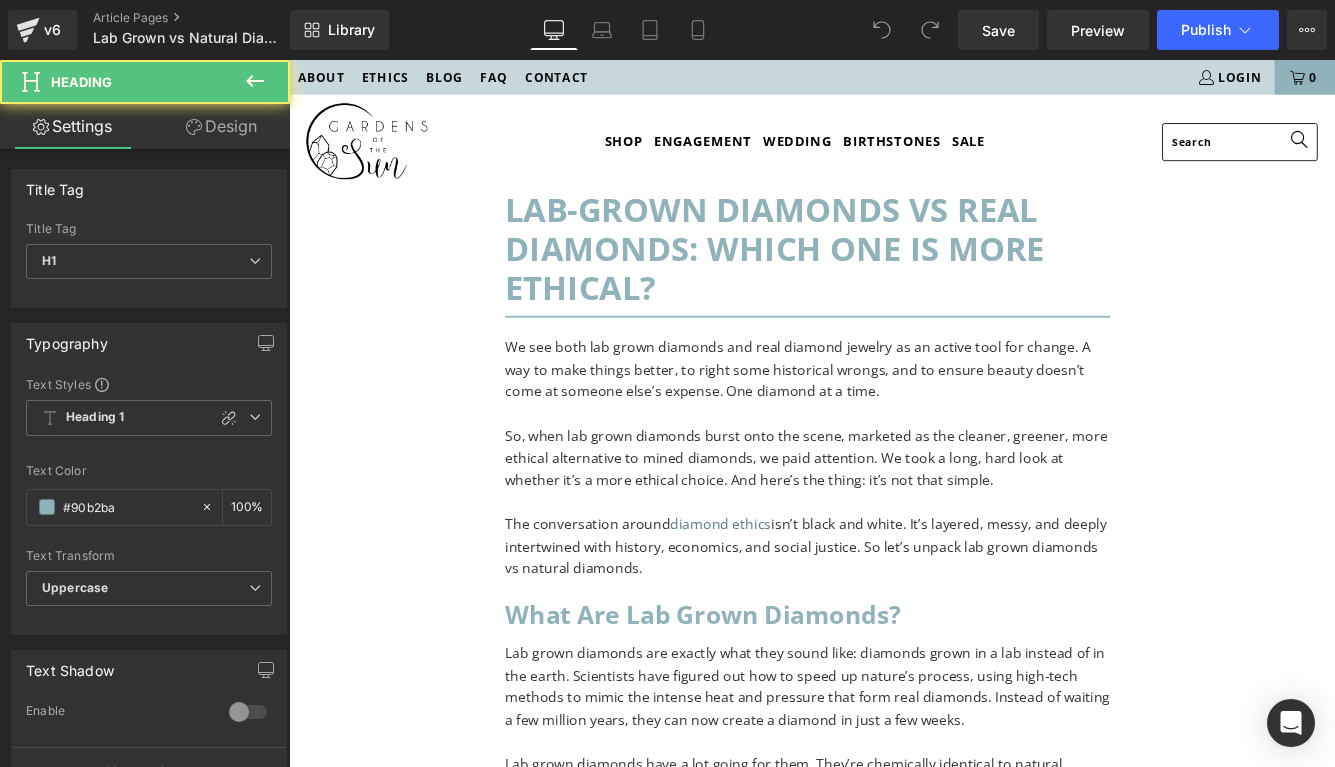 drag, startPoint x: 743, startPoint y: 341, endPoint x: 558, endPoint y: 301, distance: 189.27493 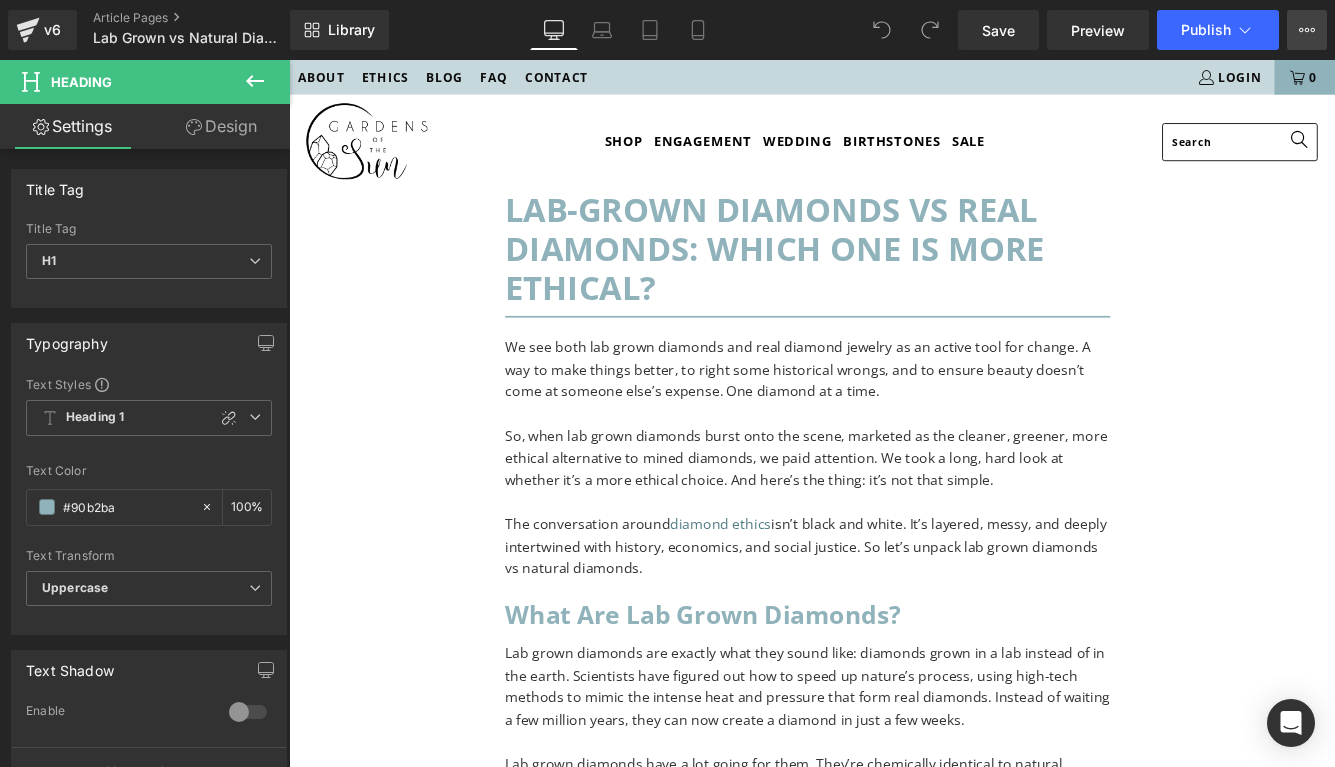 click on "View Live Page View with current Template Save Template to Library Schedule Publish  Optimize  Publish Settings Shortcuts" at bounding box center (1307, 30) 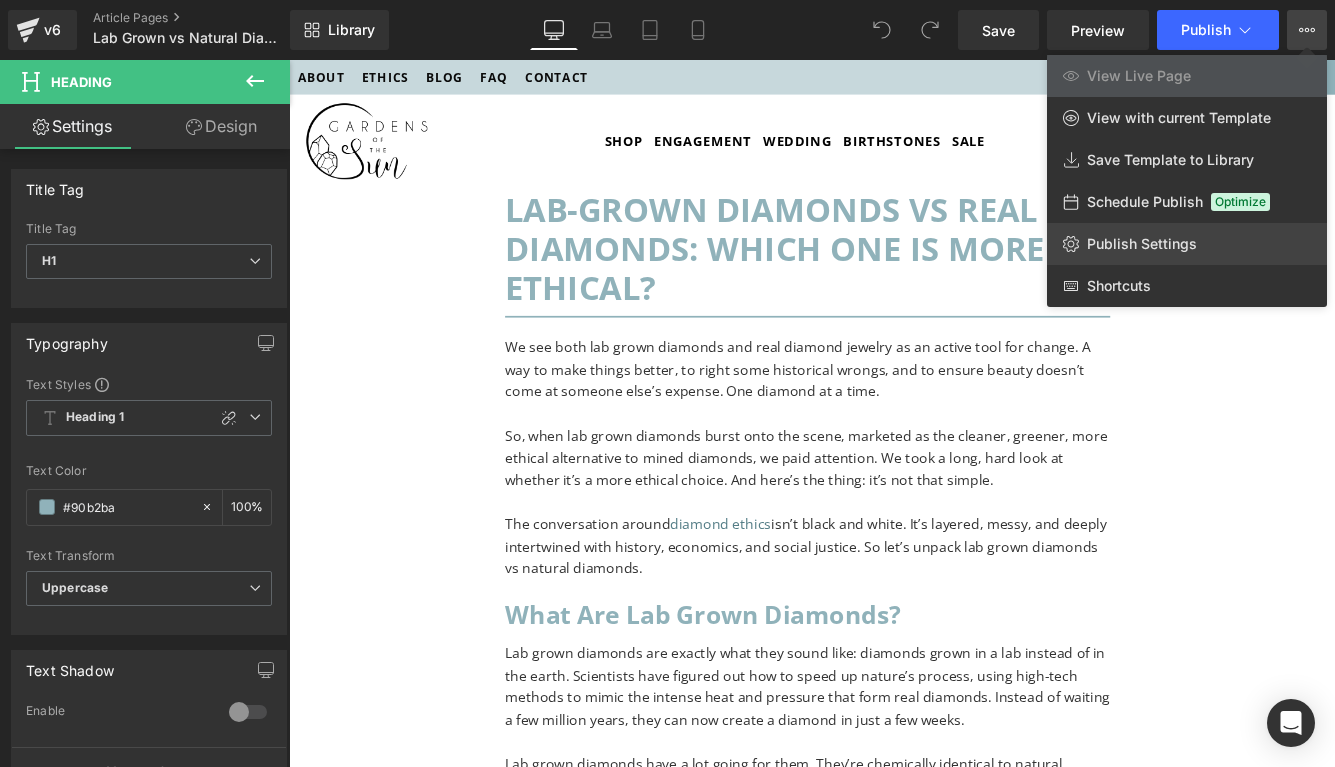 click on "Publish Settings" at bounding box center (1142, 244) 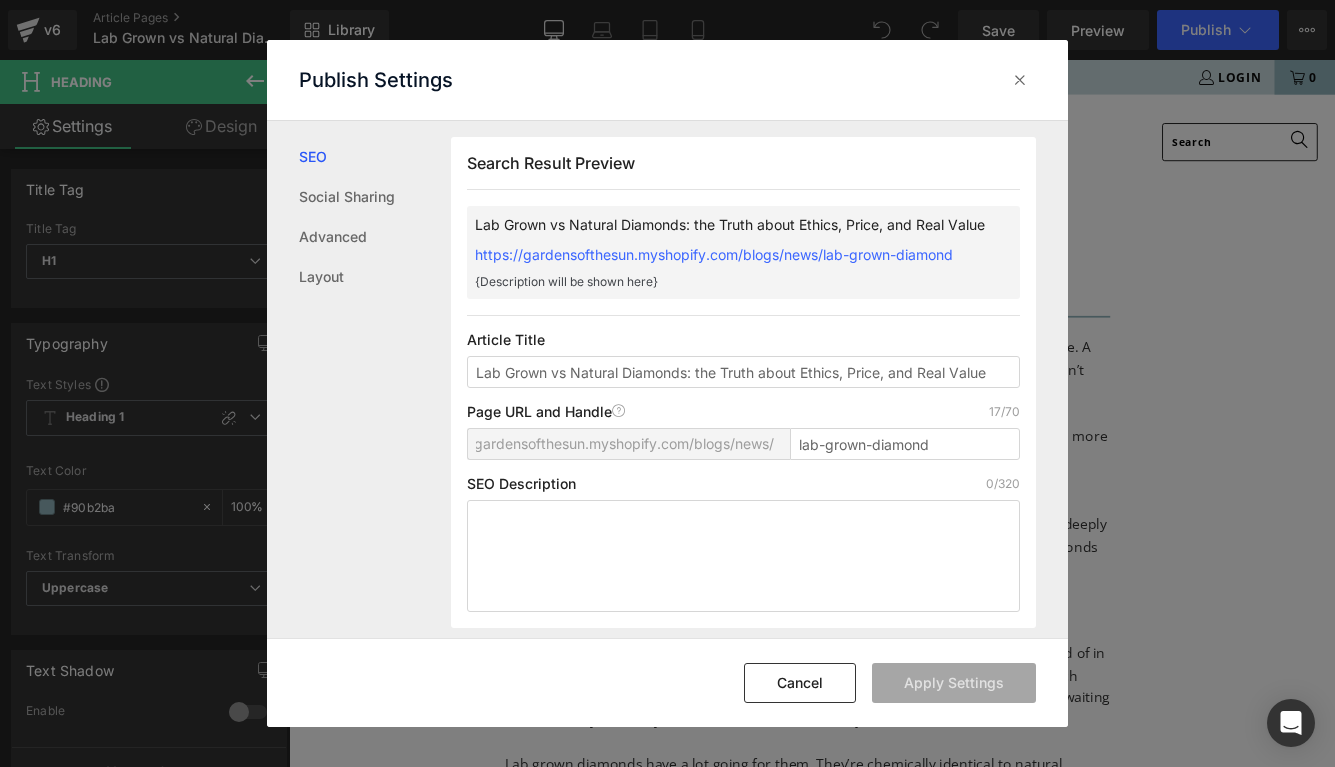 scroll, scrollTop: 1, scrollLeft: 0, axis: vertical 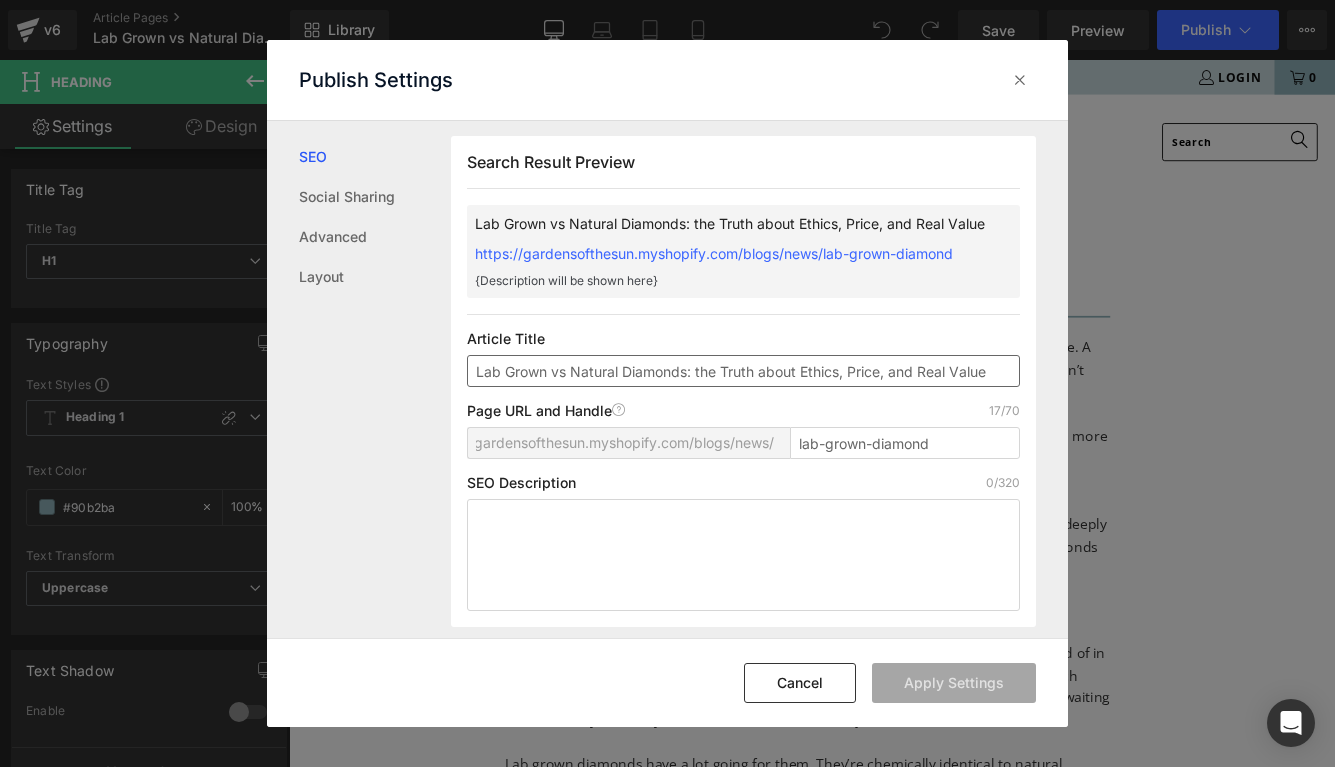 click on "Lab Grown vs Natural Diamonds: the Truth about Ethics, Price, and Real Value" at bounding box center (743, 371) 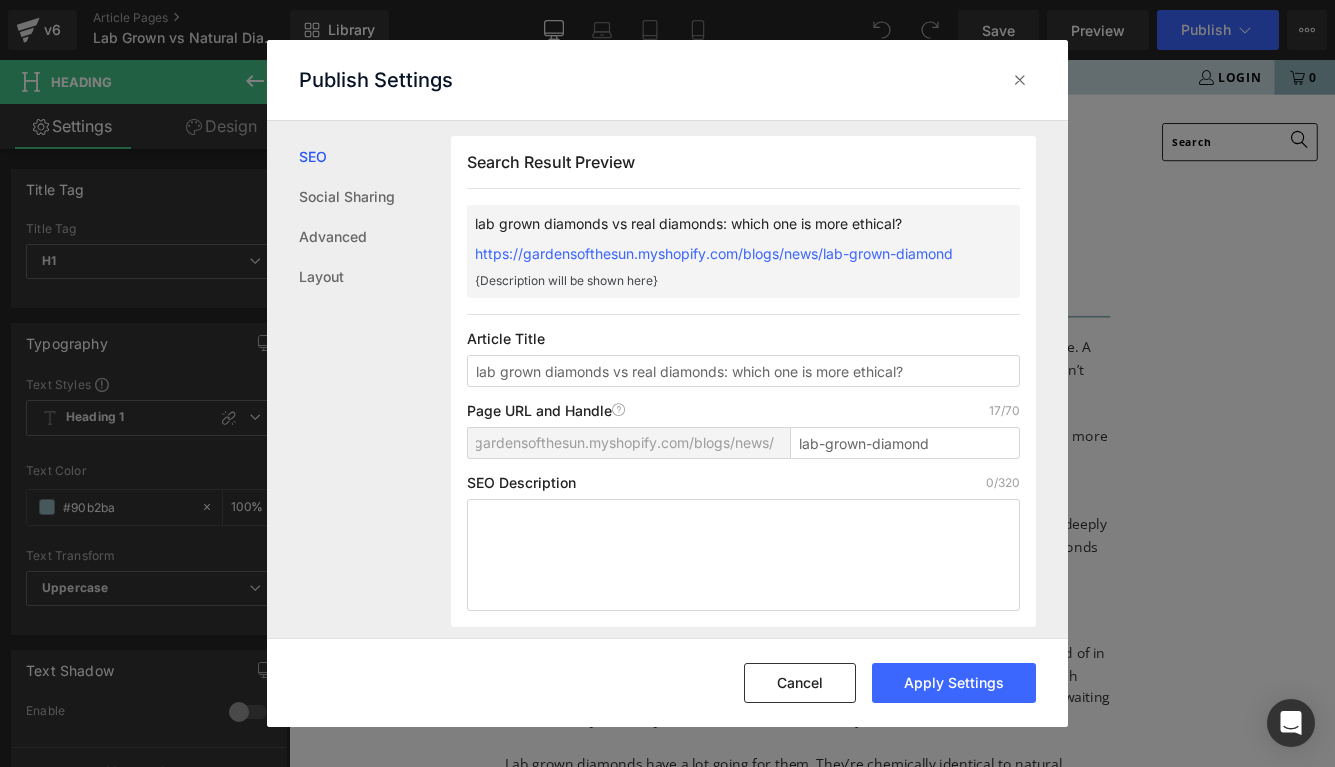 drag, startPoint x: 480, startPoint y: 370, endPoint x: 464, endPoint y: 369, distance: 16.03122 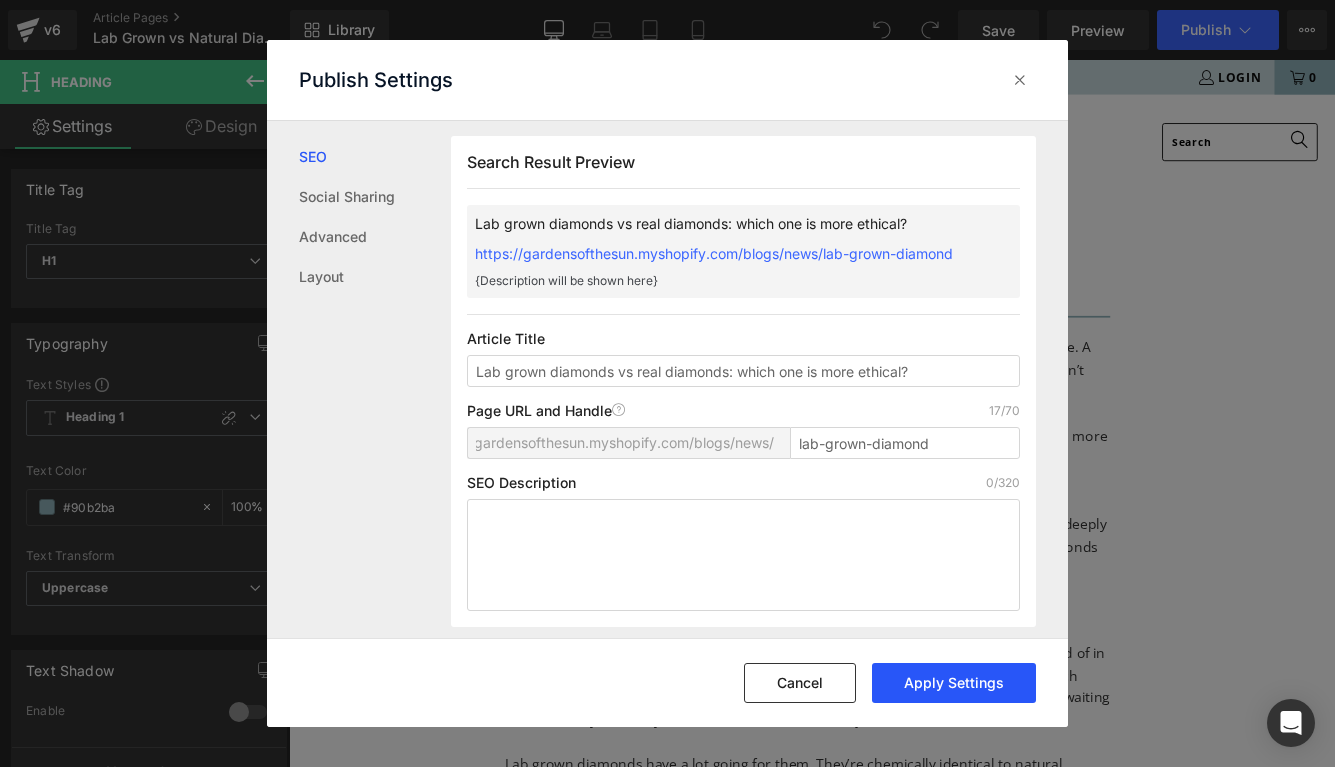 type on "Lab grown diamonds vs real diamonds: which one is more ethical?" 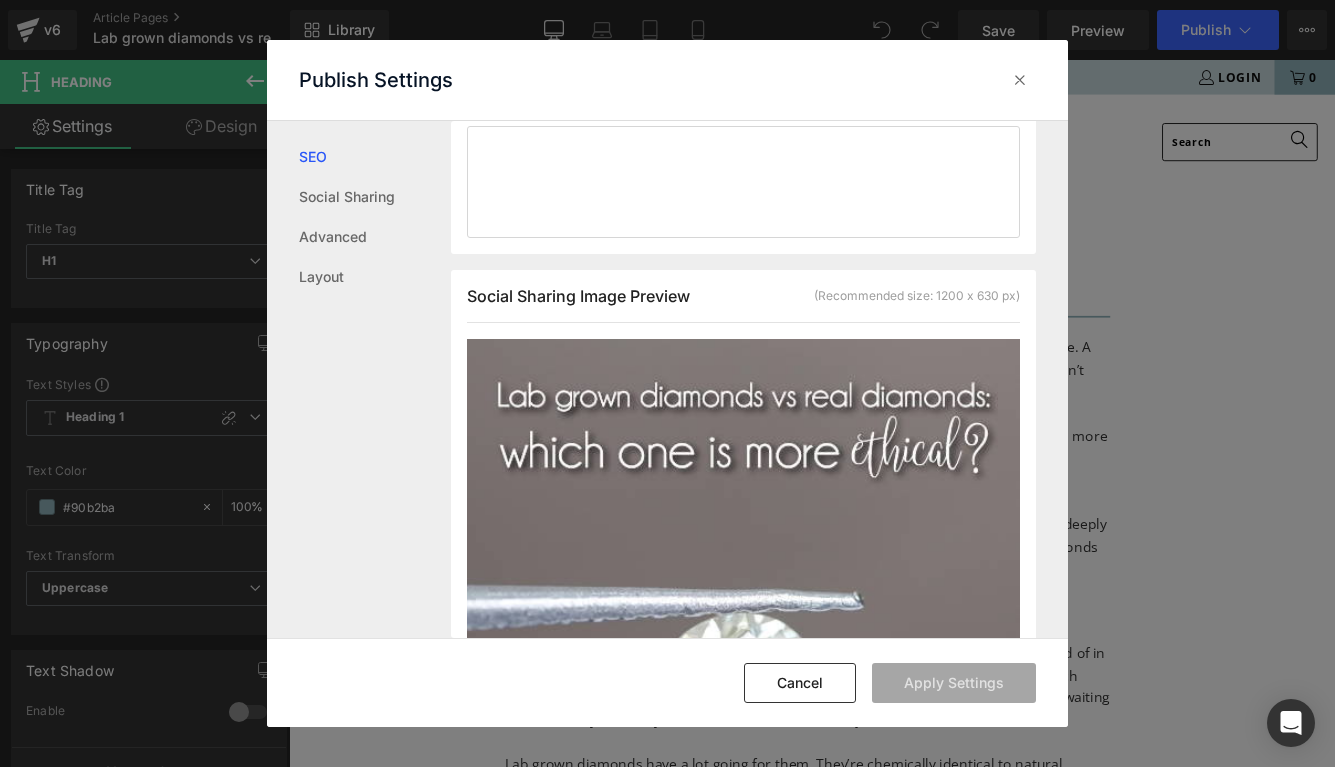 scroll, scrollTop: 1, scrollLeft: 0, axis: vertical 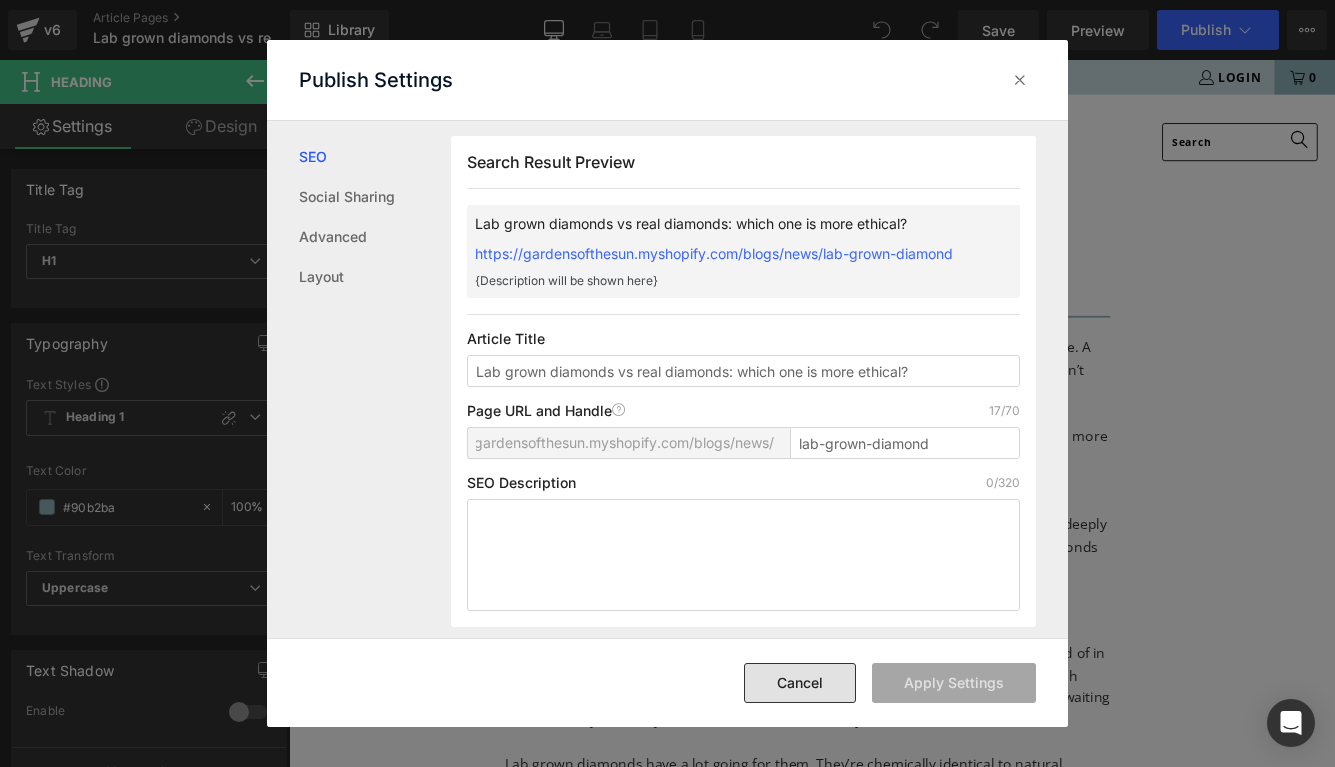 click on "Cancel" at bounding box center [800, 683] 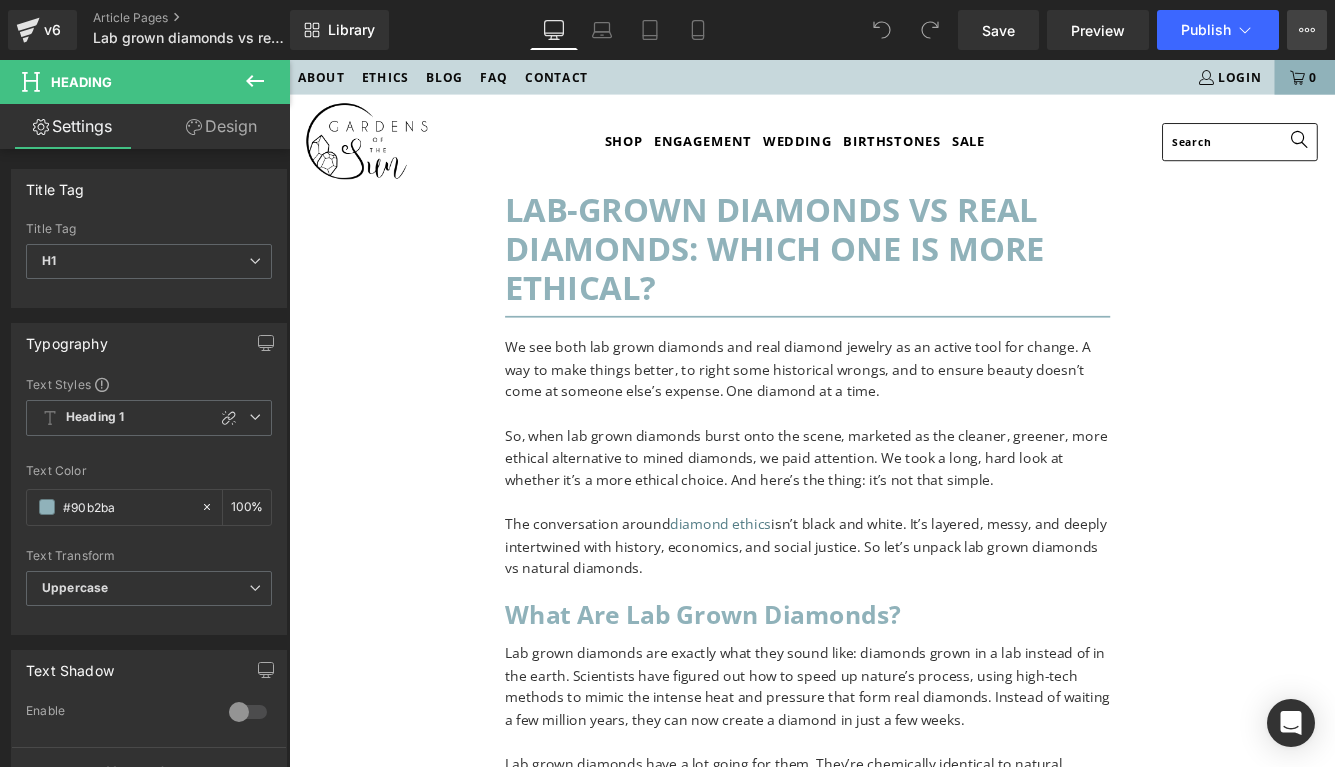 click on "View Live Page View with current Template Save Template to Library Schedule Publish  Optimize  Publish Settings Shortcuts" at bounding box center [1307, 30] 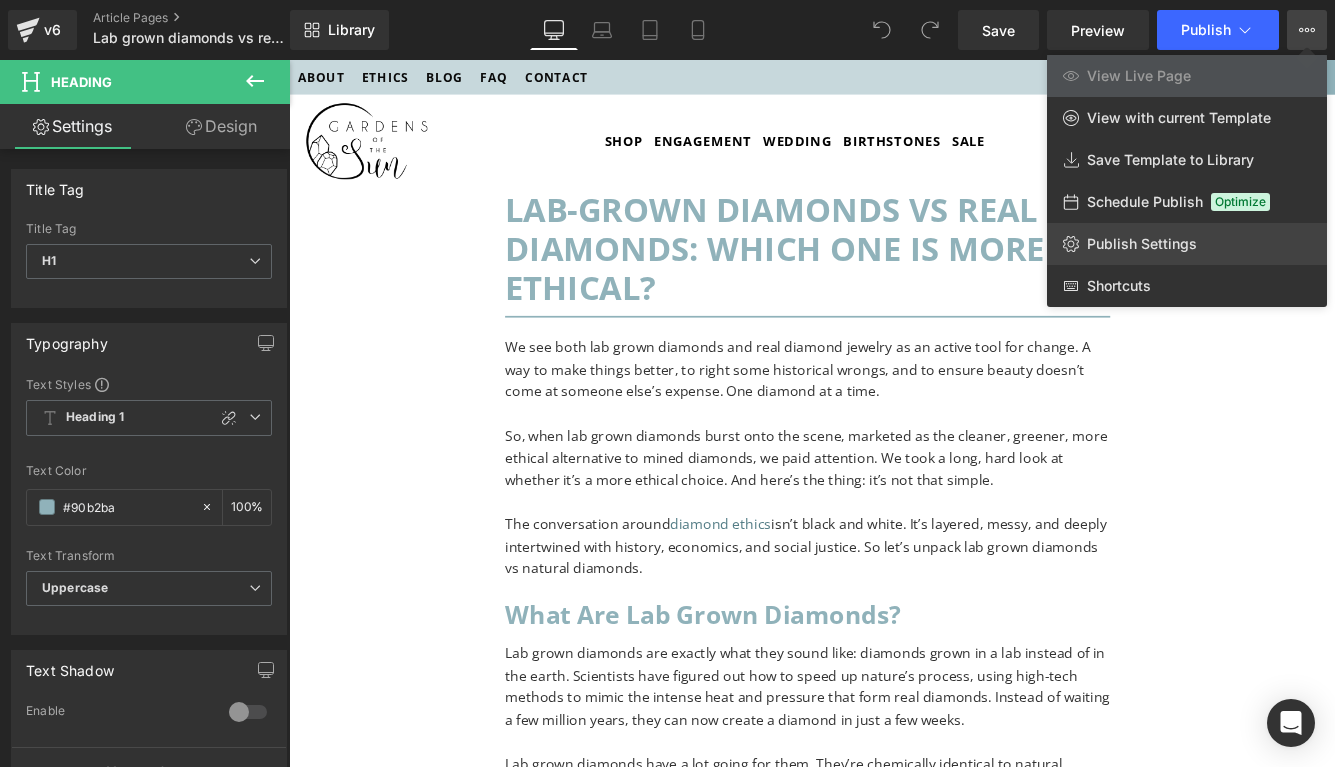 click on "Publish Settings" at bounding box center (1142, 244) 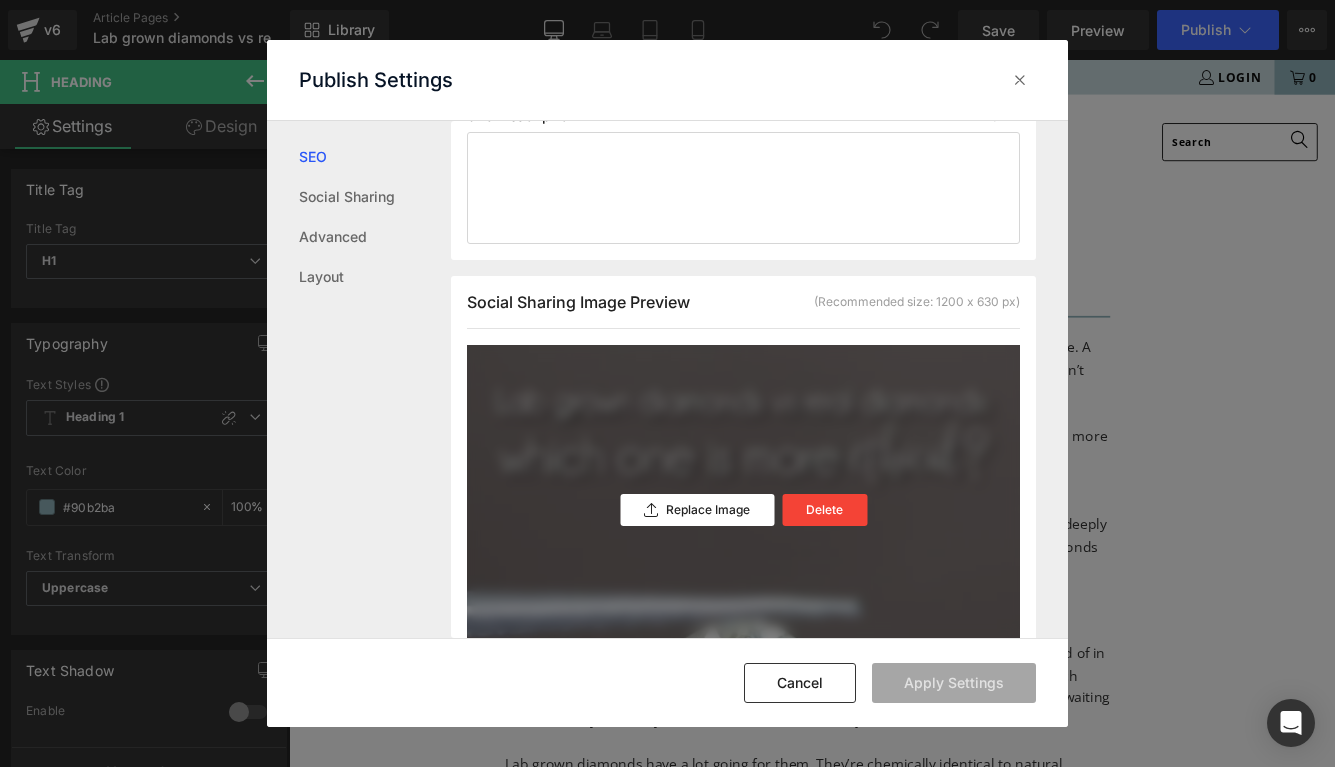scroll, scrollTop: 501, scrollLeft: 0, axis: vertical 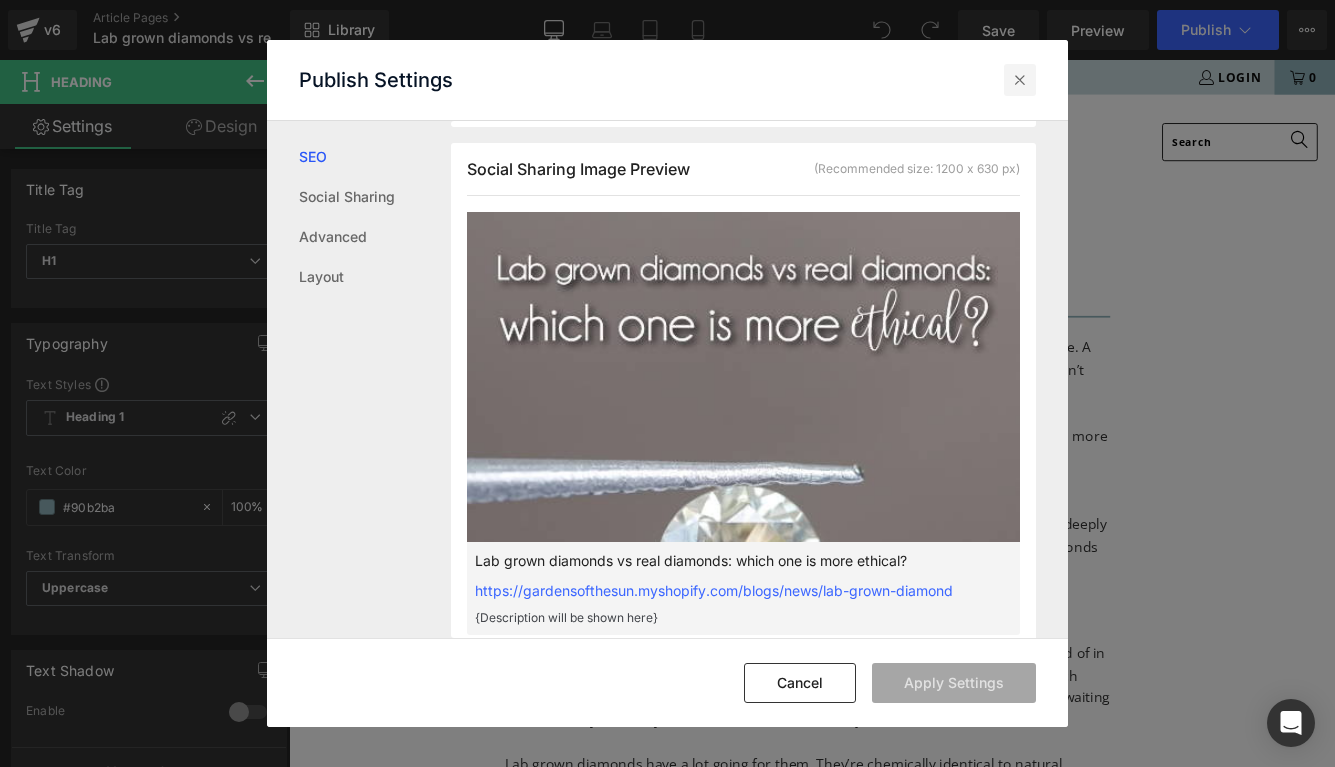 click at bounding box center (1020, 80) 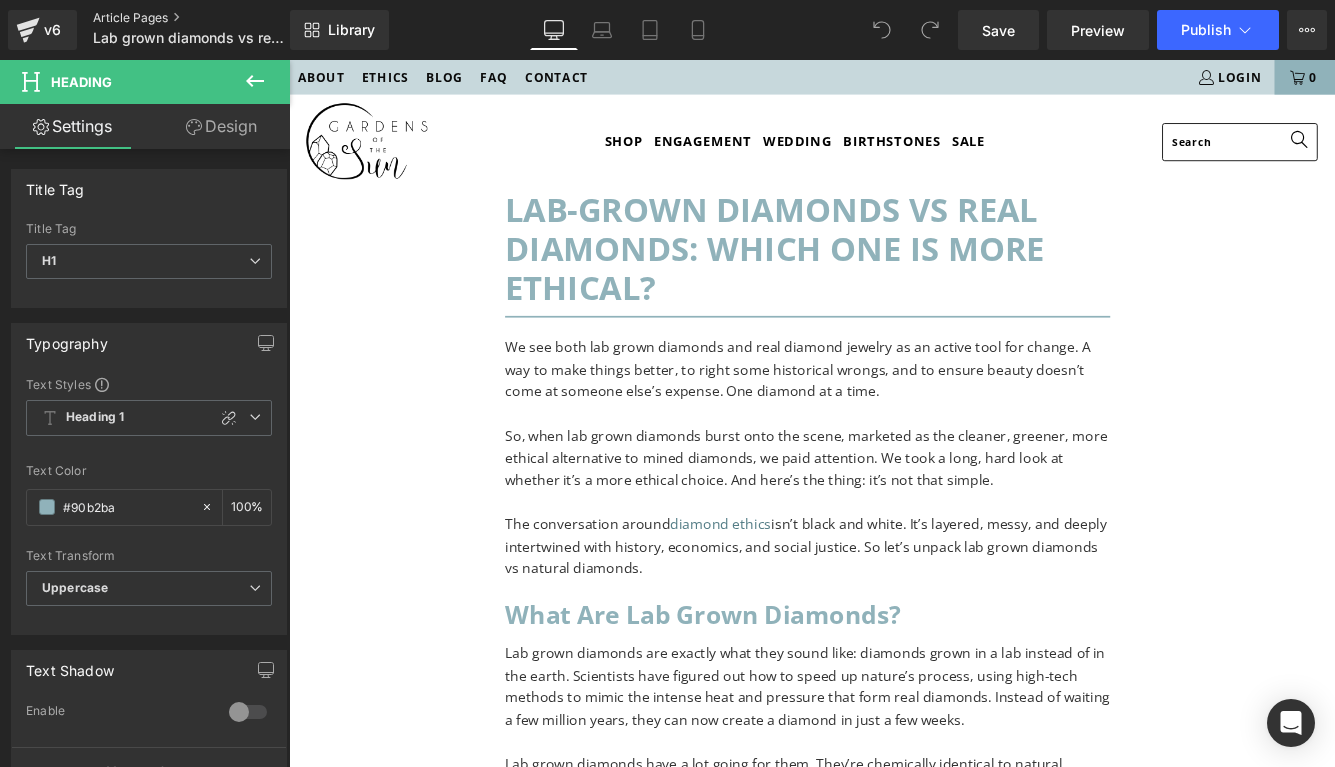 click on "Article Pages" at bounding box center [208, 18] 